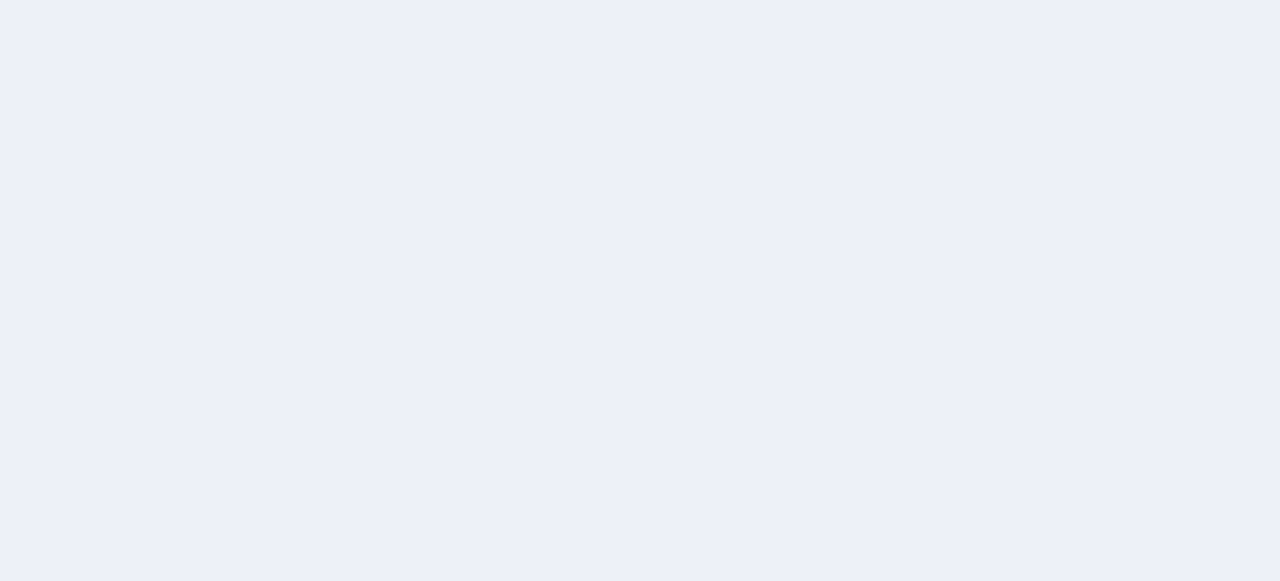 scroll, scrollTop: 0, scrollLeft: 0, axis: both 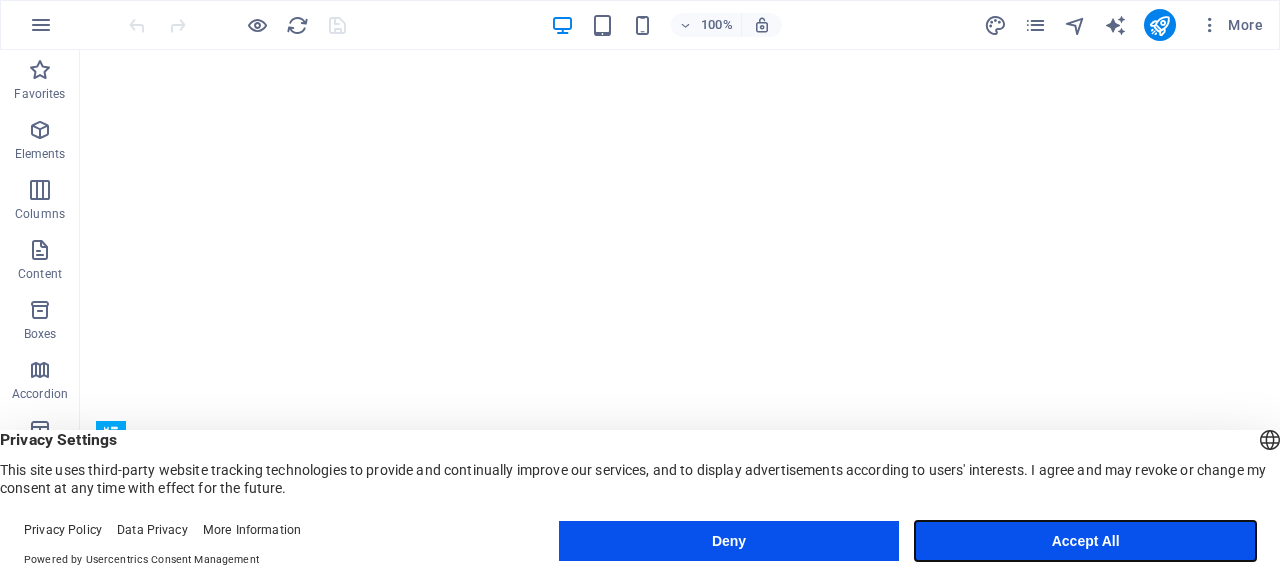click on "Accept All" at bounding box center [1085, 541] 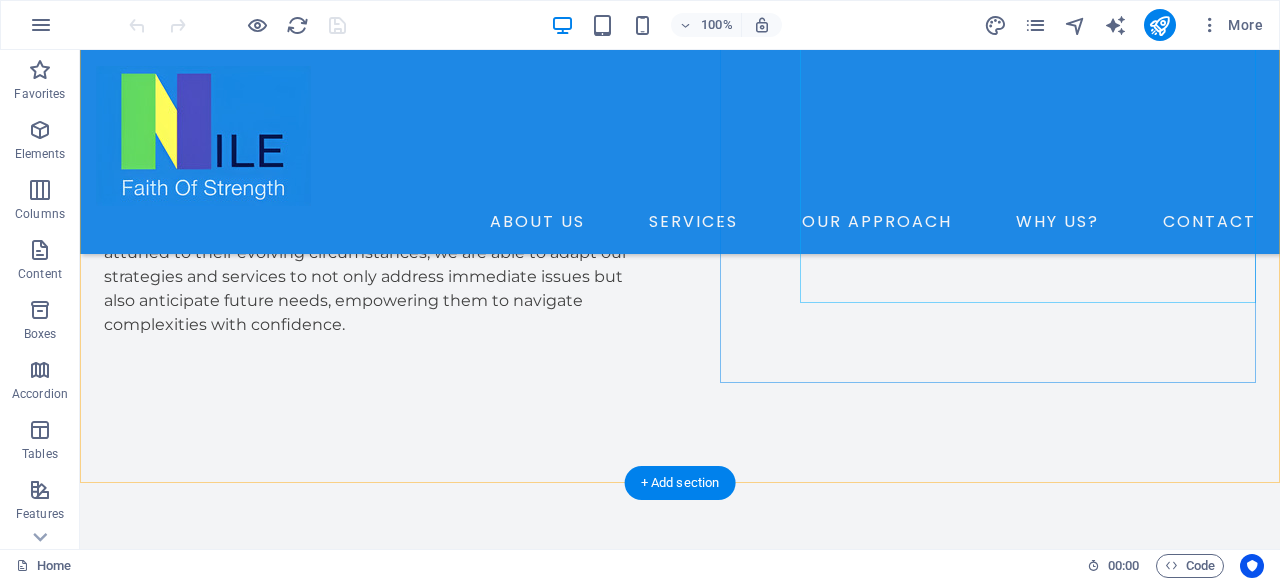 scroll, scrollTop: 4469, scrollLeft: 0, axis: vertical 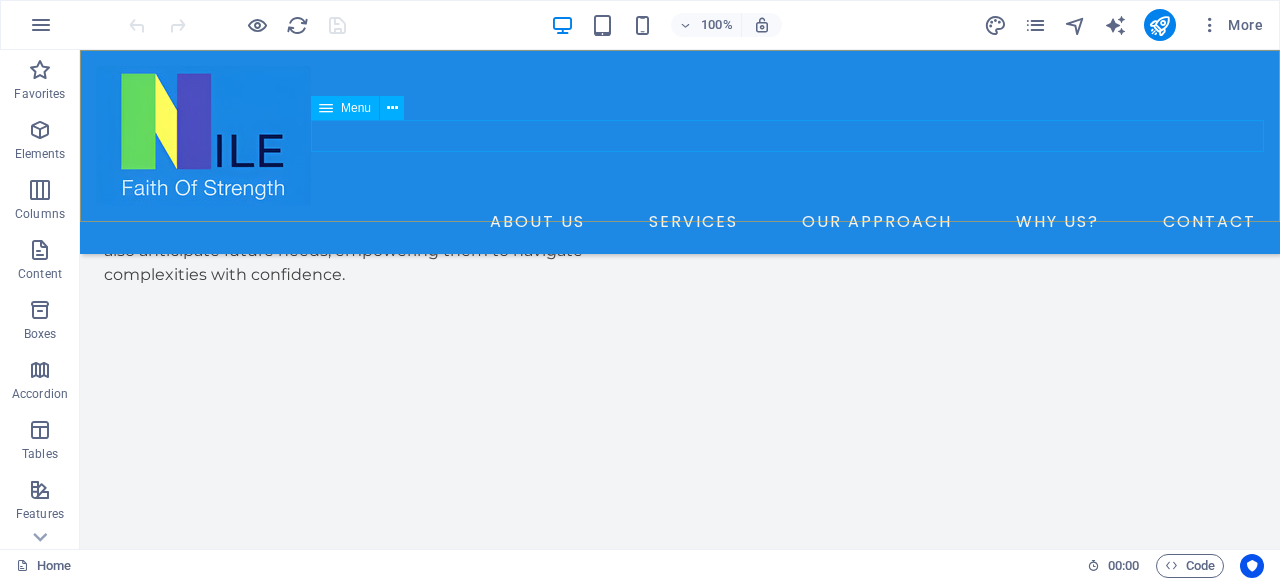 click on "ABOUT US SERVICES OUR APPROACH WHY US? CONTACT" at bounding box center (680, 222) 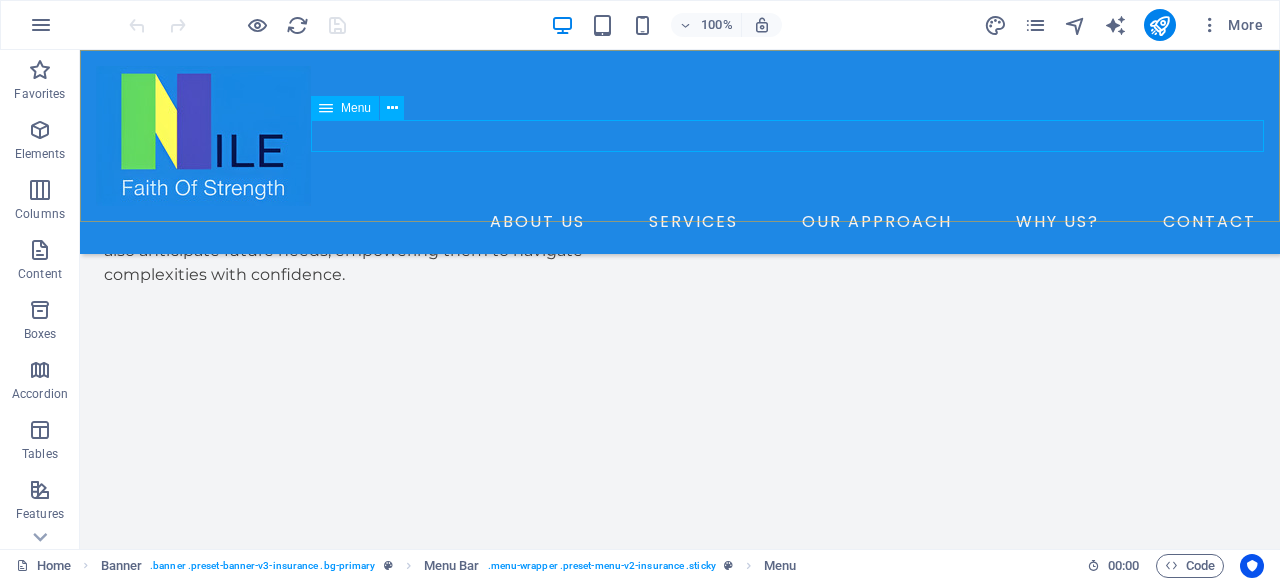 click on "ABOUT US SERVICES OUR APPROACH WHY US? CONTACT" at bounding box center [680, 222] 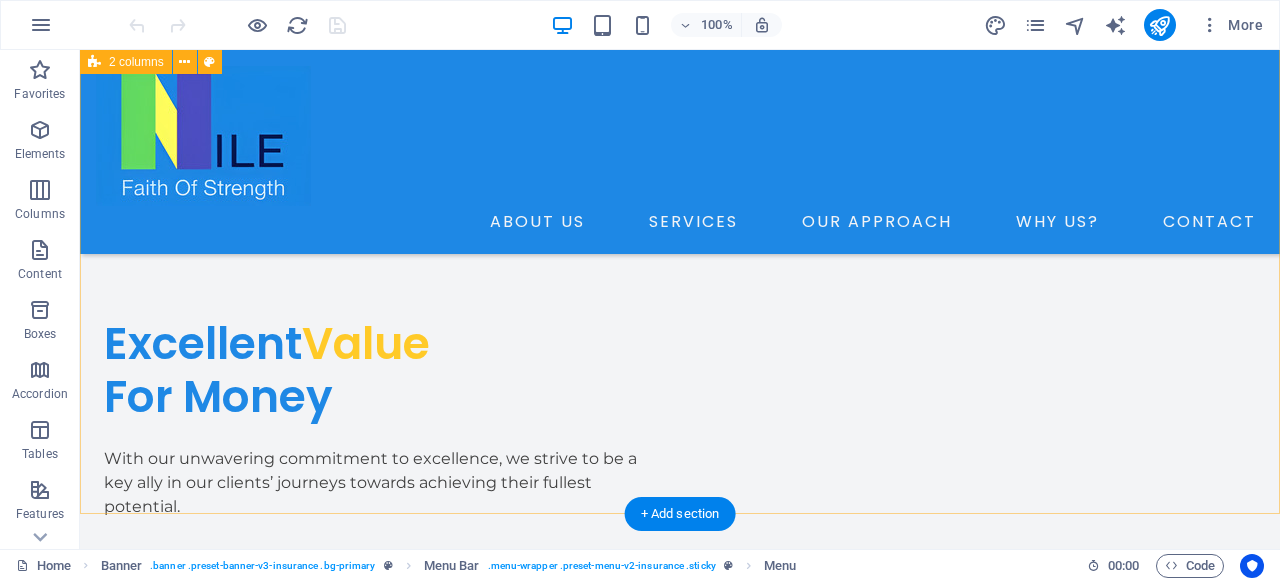scroll, scrollTop: 6165, scrollLeft: 0, axis: vertical 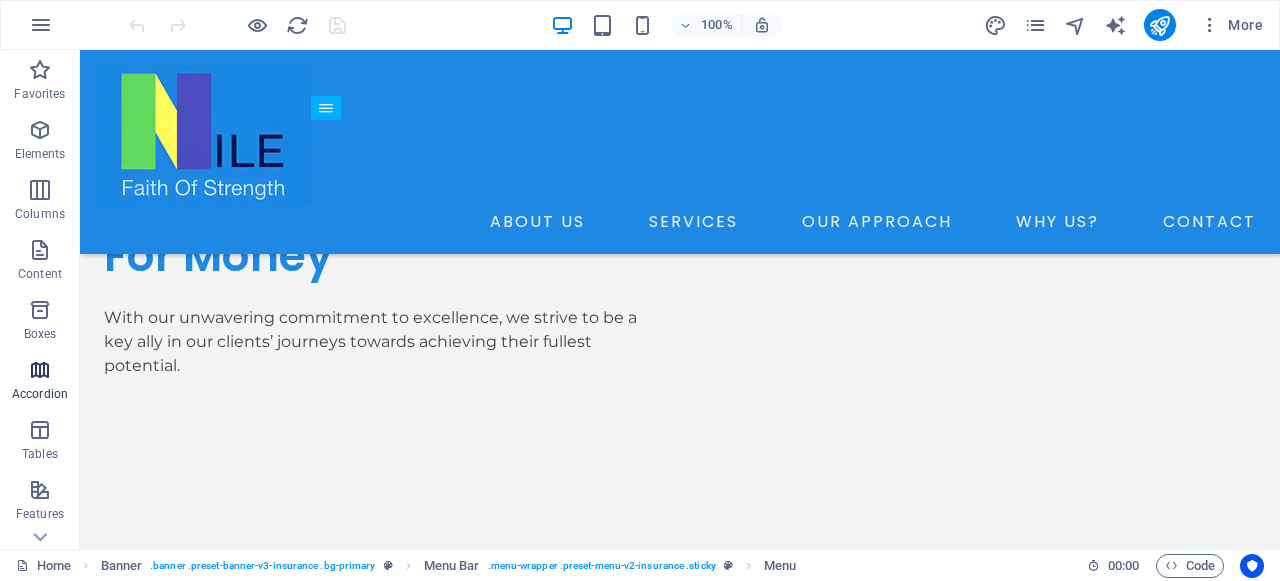 click on "Accordion" at bounding box center [40, 394] 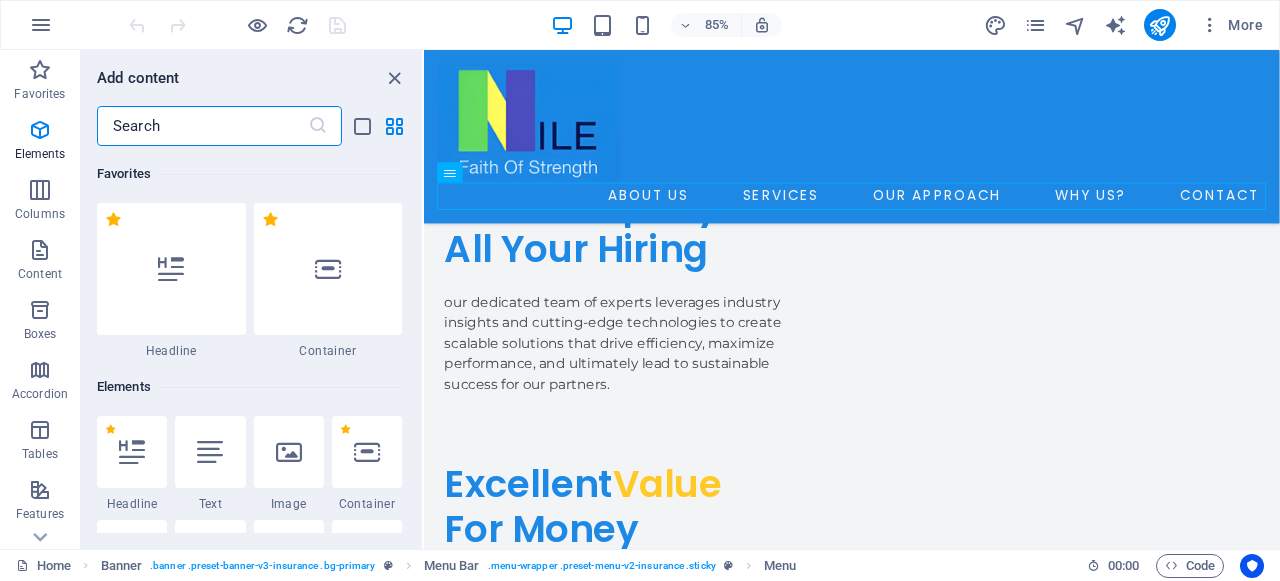 scroll, scrollTop: 6385, scrollLeft: 0, axis: vertical 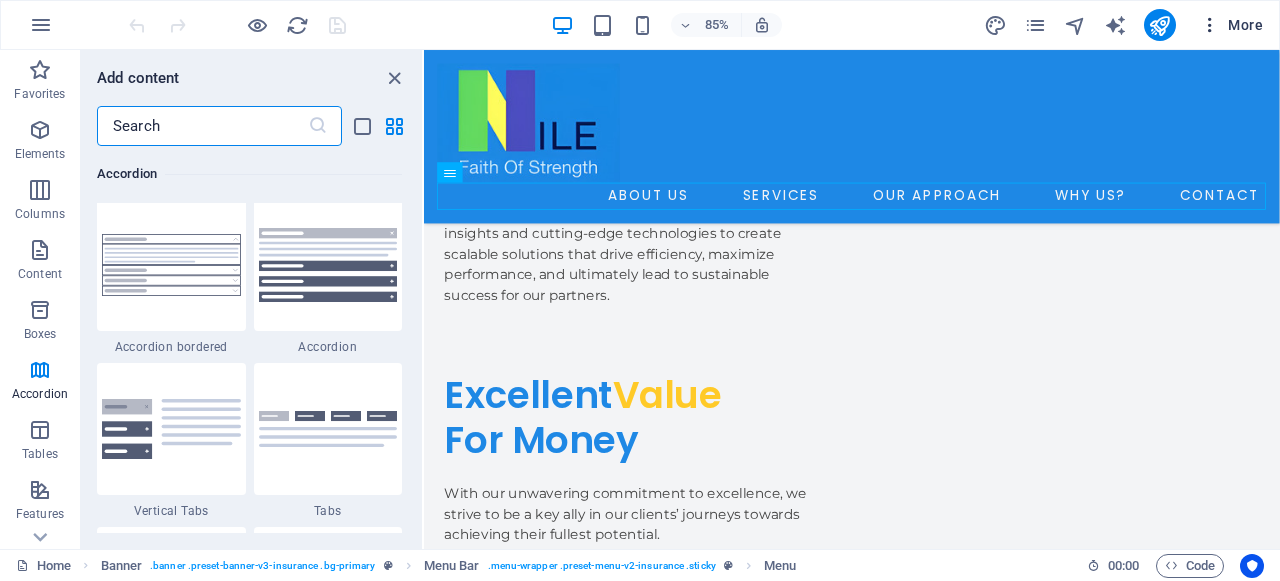 click on "More" at bounding box center [1231, 25] 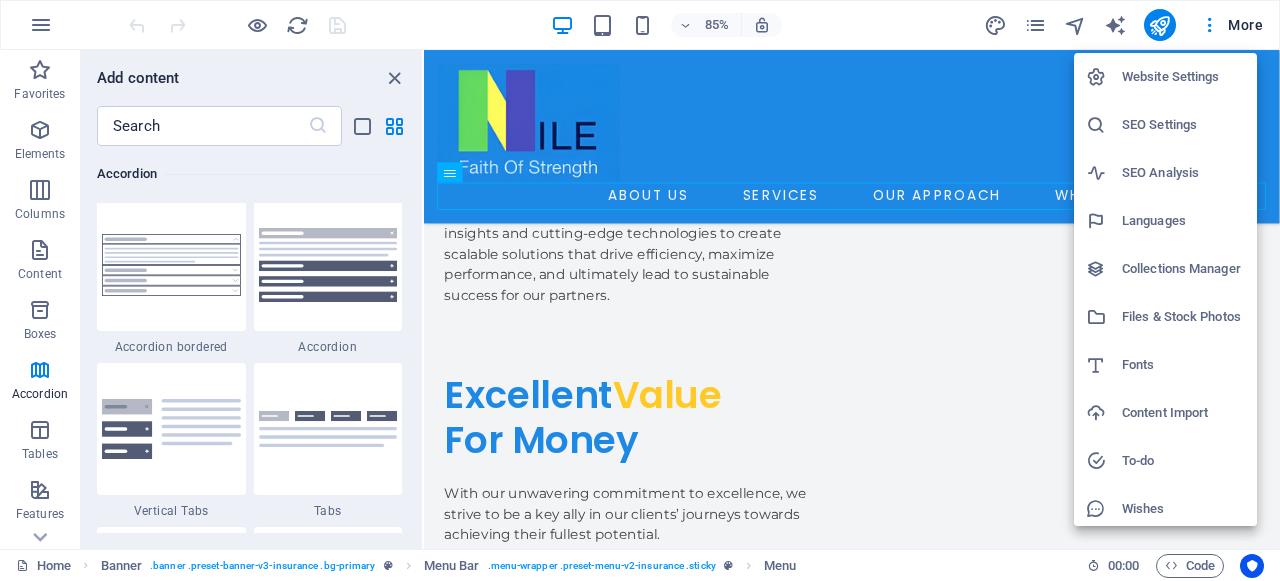 click at bounding box center [640, 290] 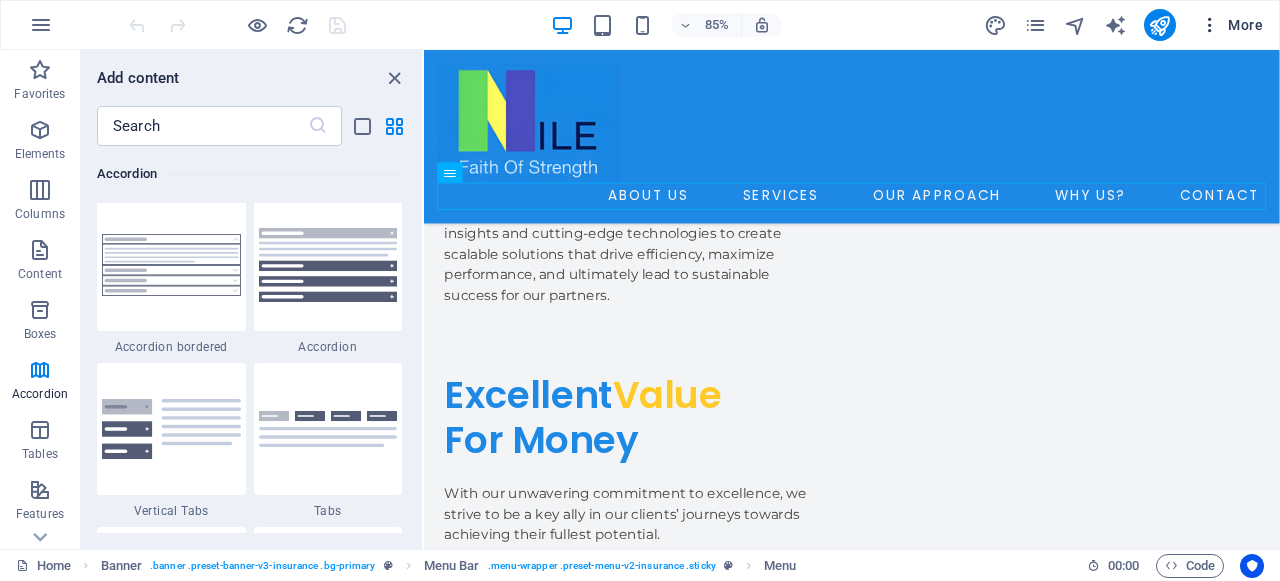 click at bounding box center [1210, 25] 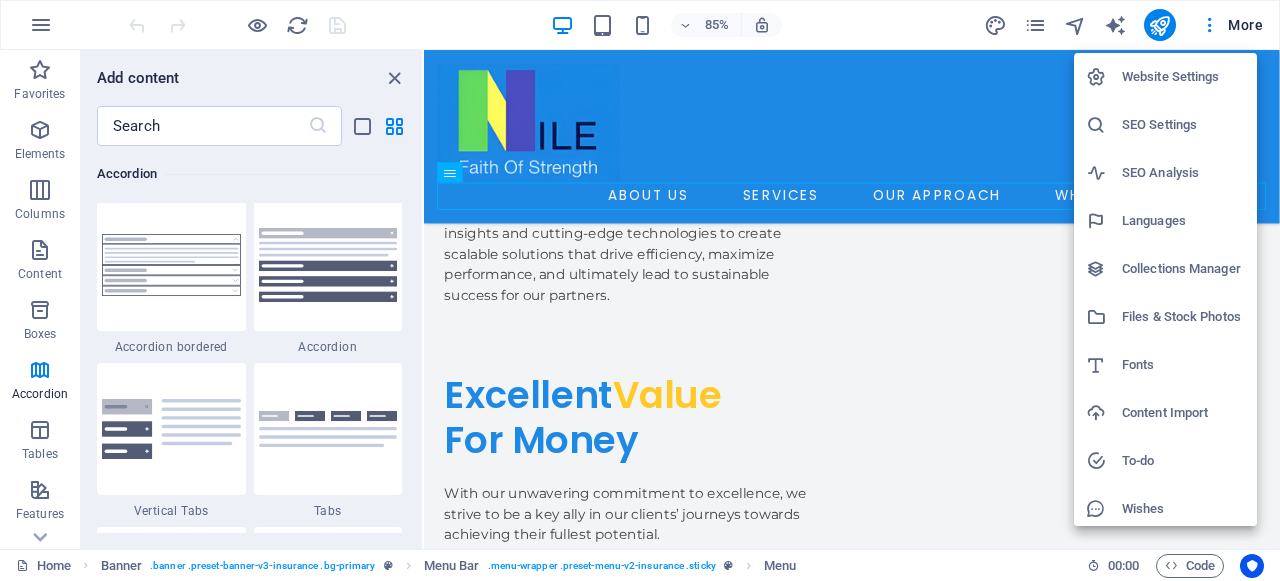 click at bounding box center (640, 290) 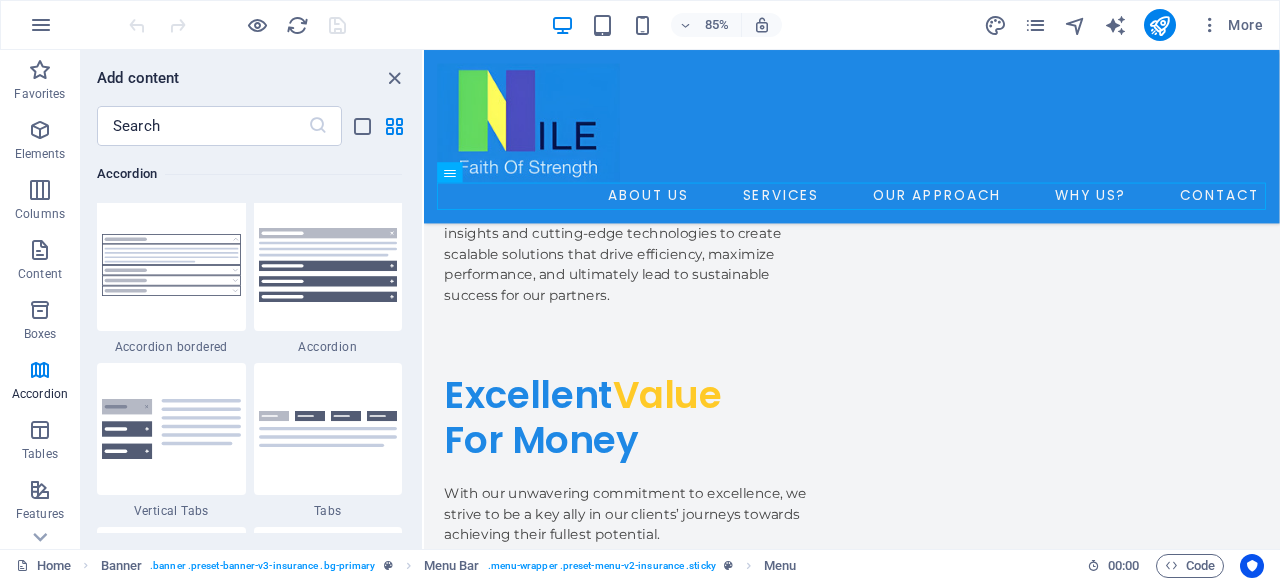 click at bounding box center [1210, 25] 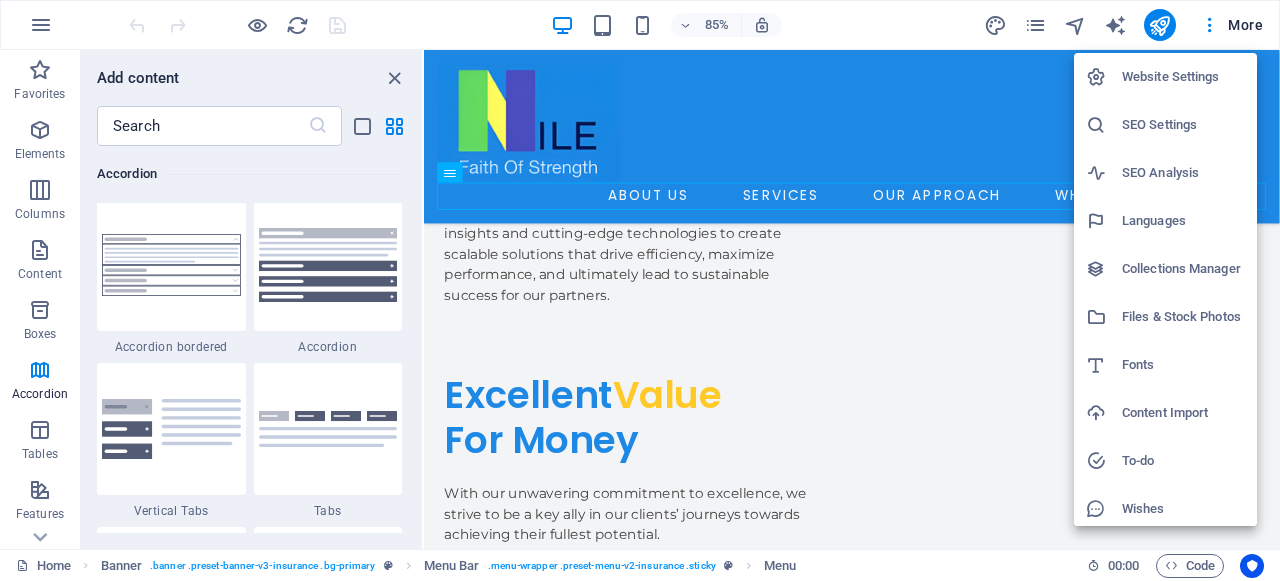 scroll, scrollTop: 55, scrollLeft: 0, axis: vertical 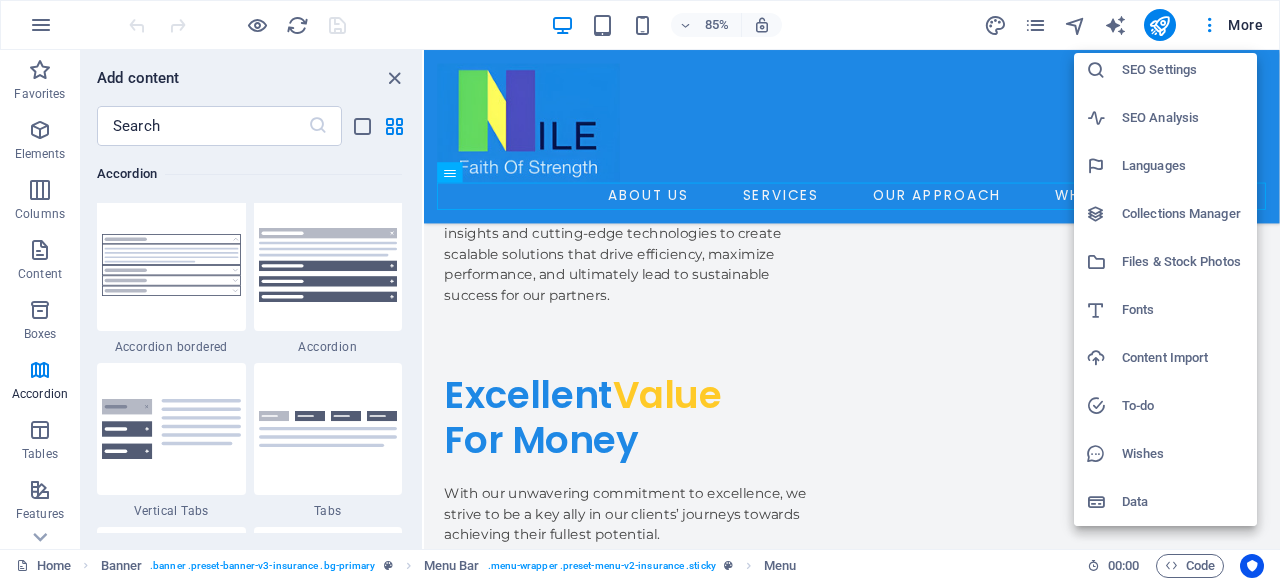 click at bounding box center [640, 290] 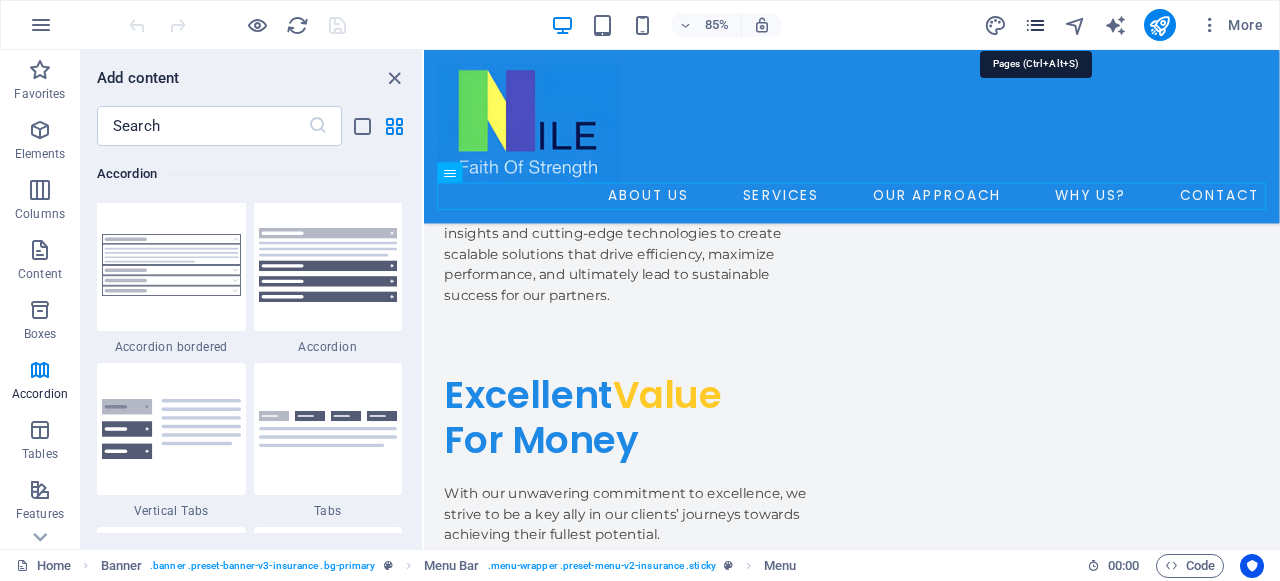 click at bounding box center [1035, 25] 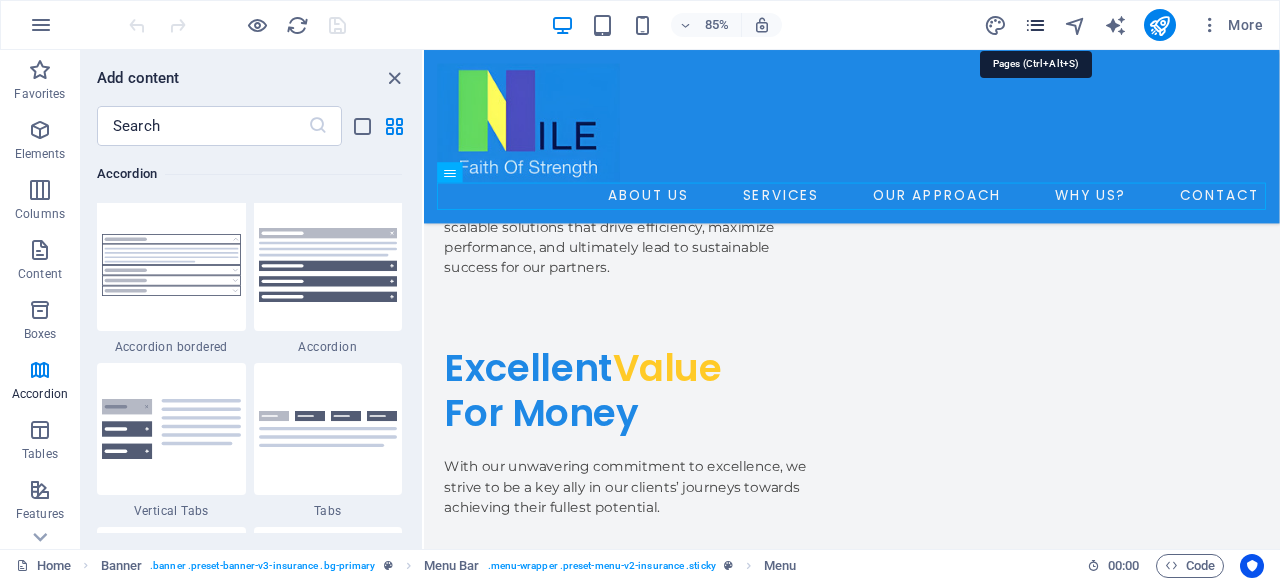 scroll, scrollTop: 5784, scrollLeft: 0, axis: vertical 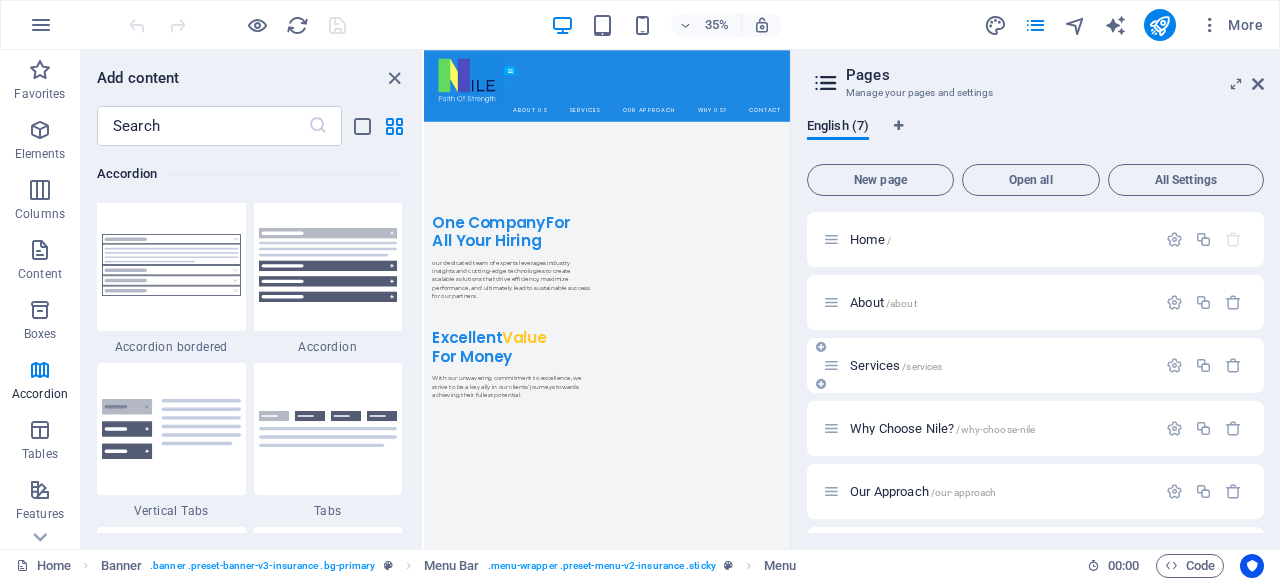 click on "Services /services" at bounding box center (896, 365) 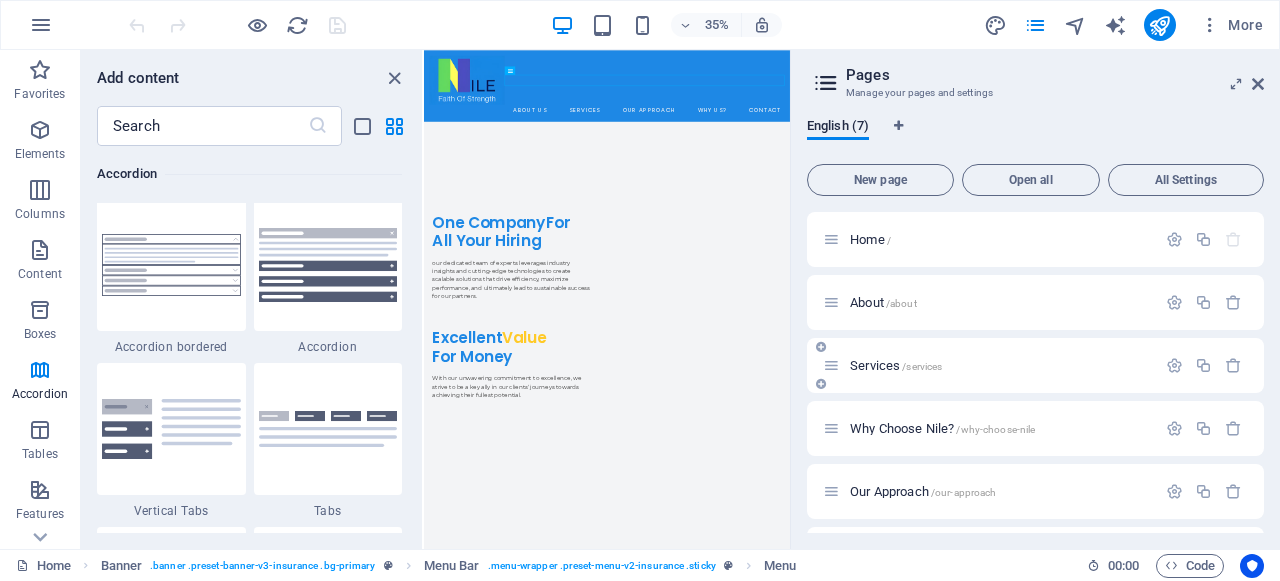 scroll, scrollTop: 0, scrollLeft: 0, axis: both 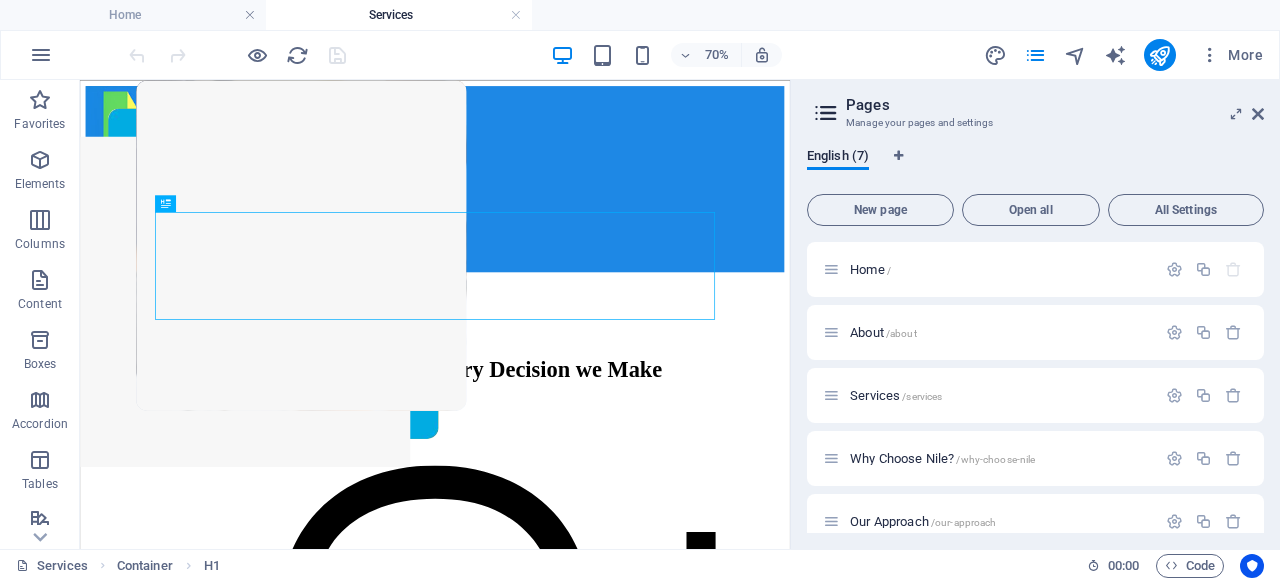 click on "More" at bounding box center [1231, 55] 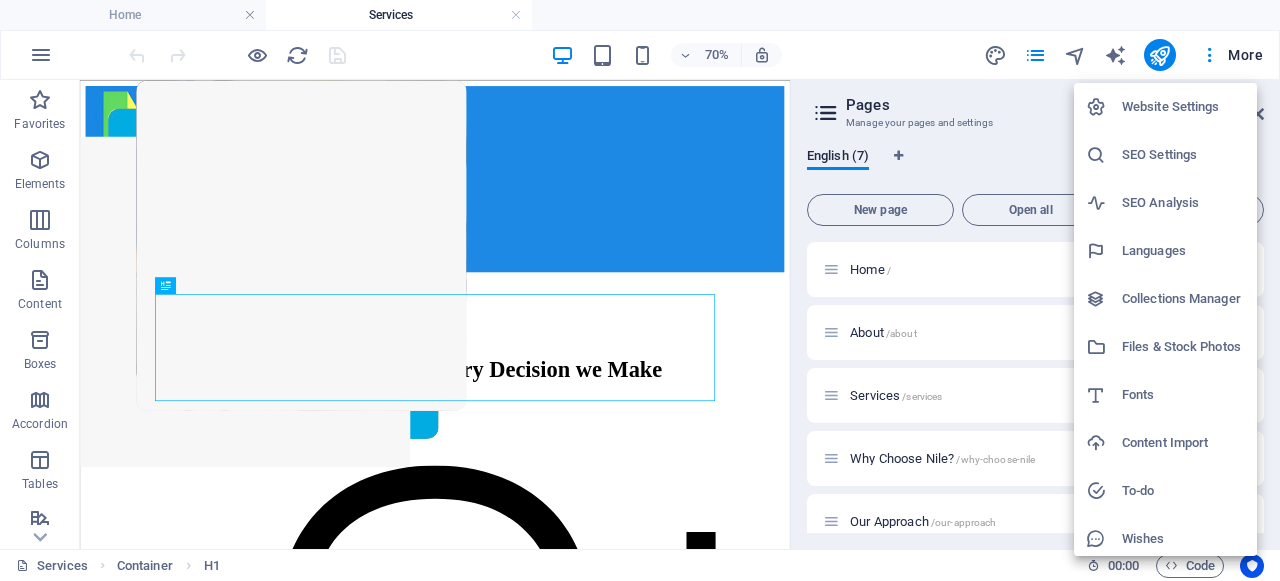 click at bounding box center [640, 290] 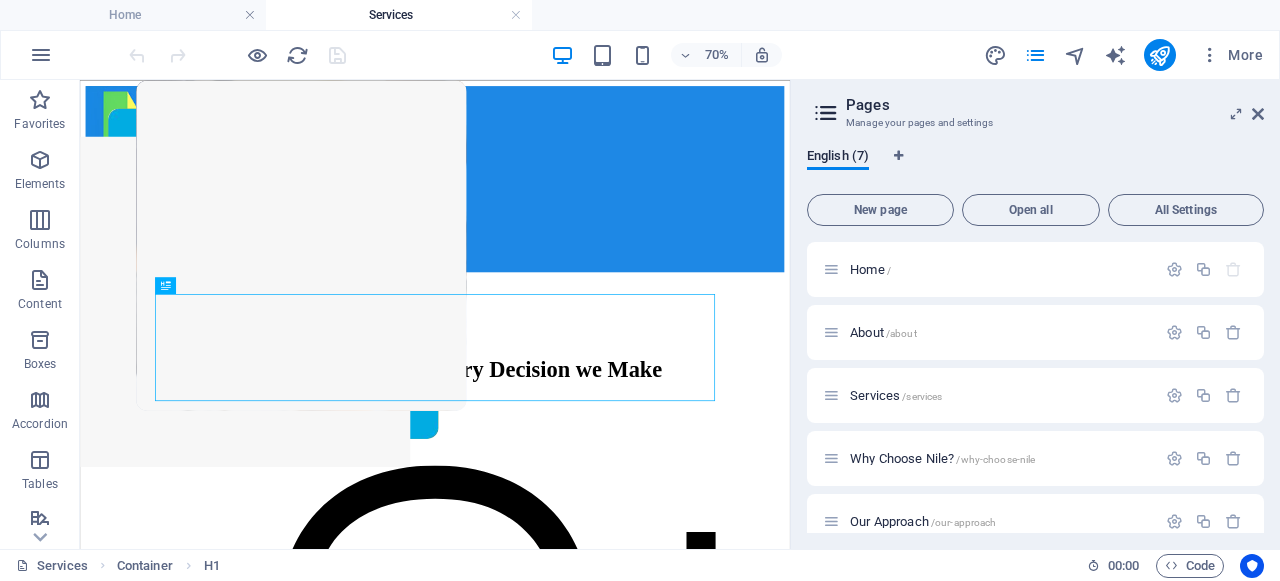 click on "Pages" at bounding box center [1055, 105] 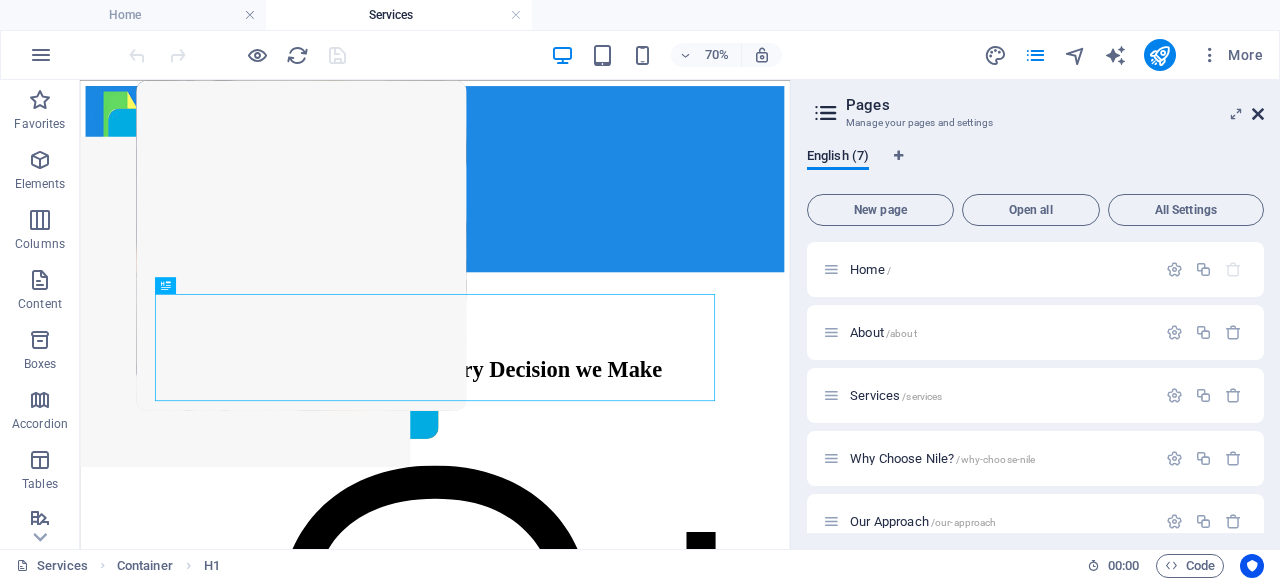 click at bounding box center (1258, 114) 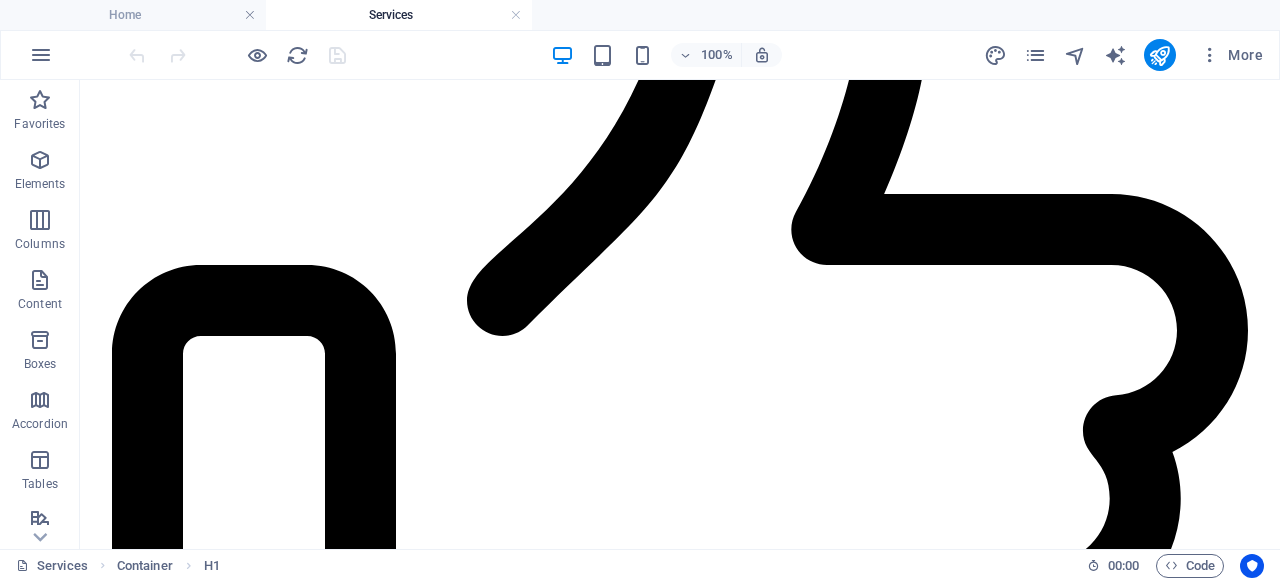 scroll, scrollTop: 3188, scrollLeft: 0, axis: vertical 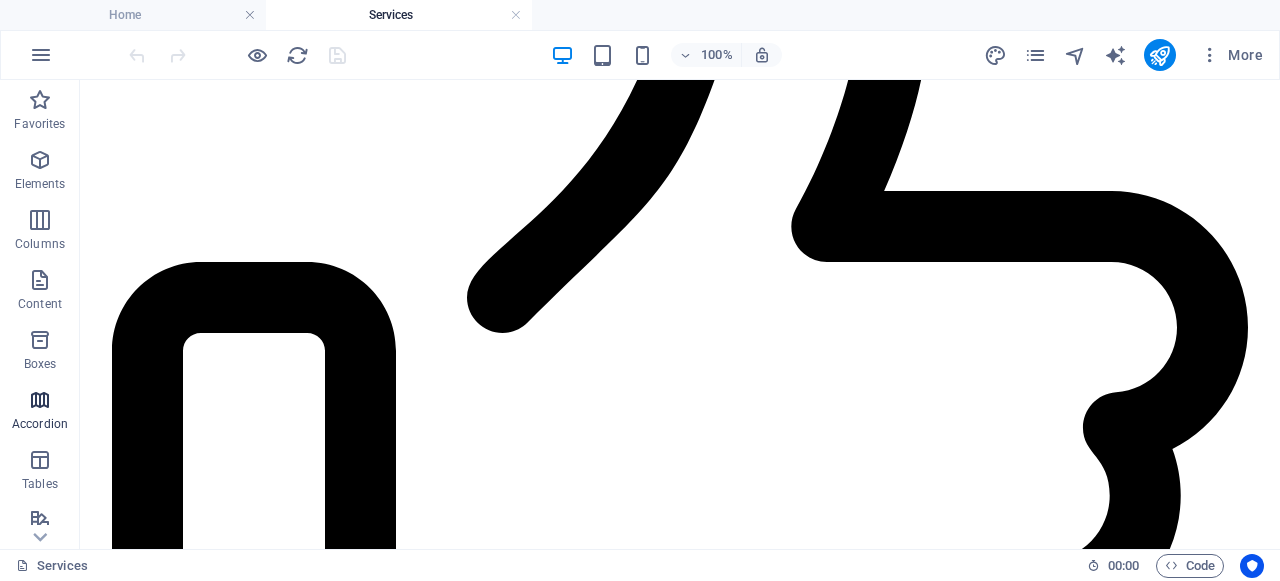click at bounding box center [40, 400] 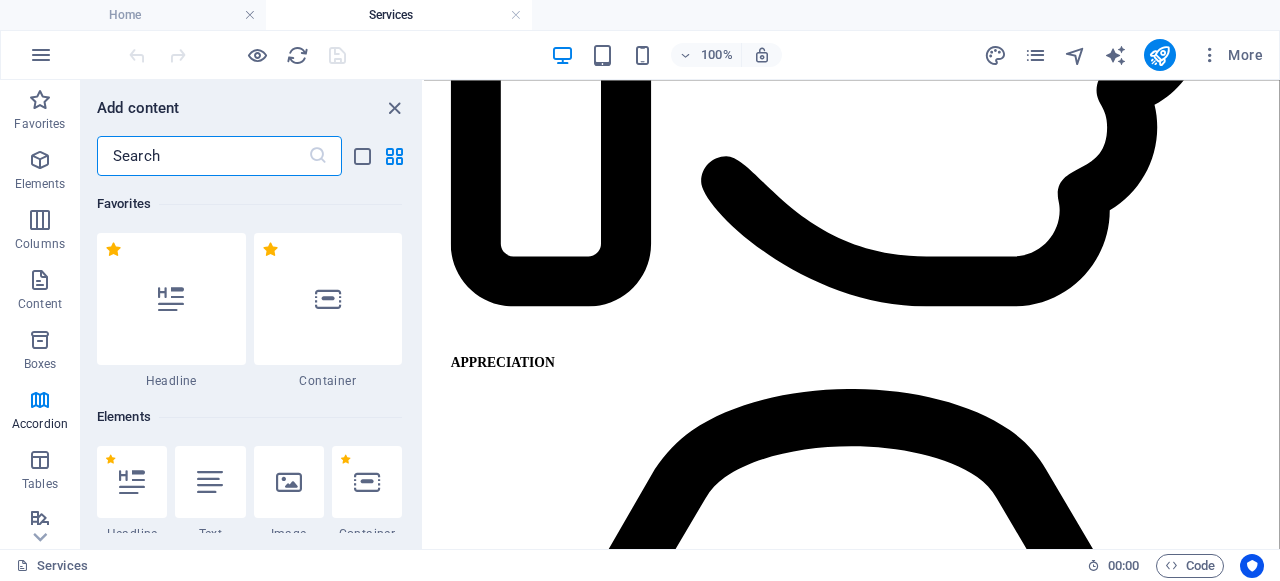 scroll, scrollTop: 3220, scrollLeft: 0, axis: vertical 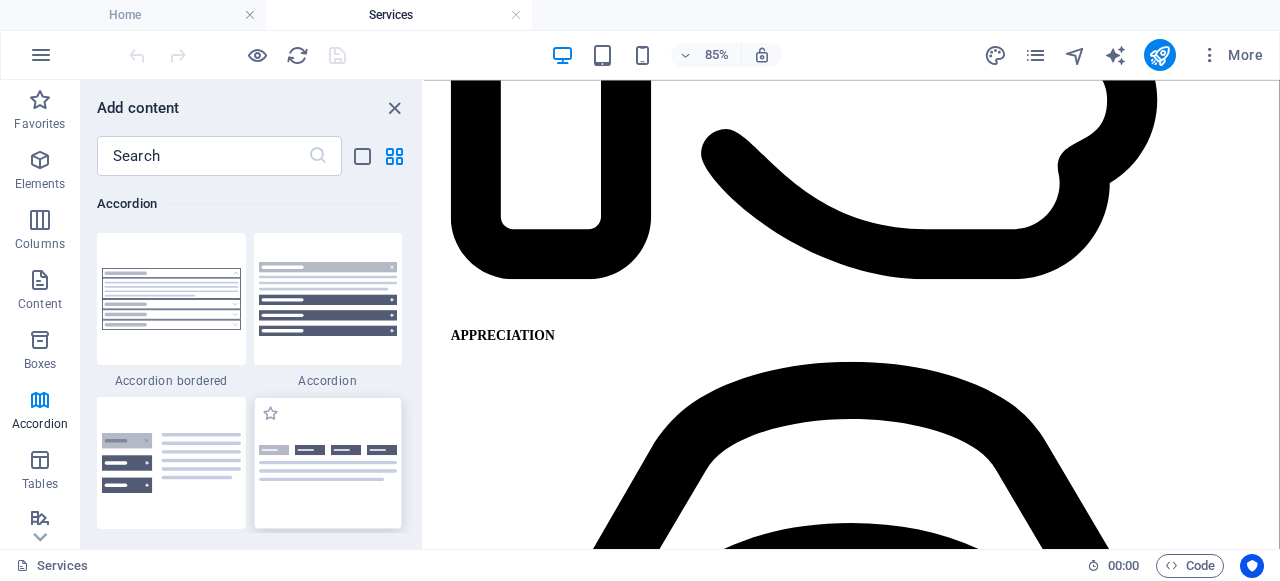 click at bounding box center [328, 463] 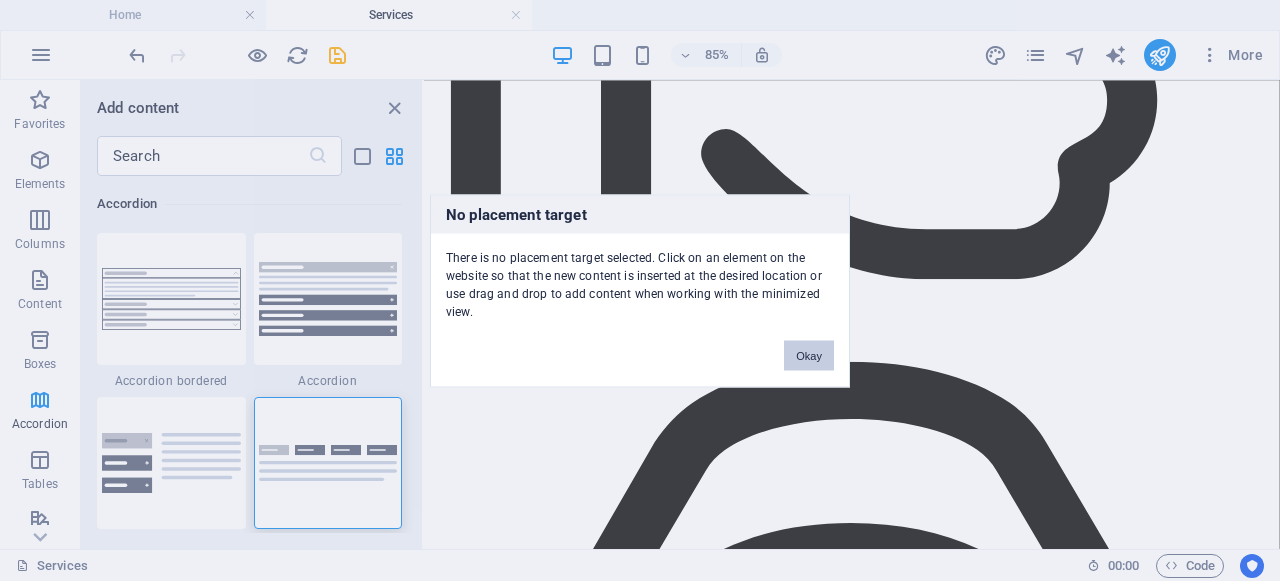 click on "Okay" at bounding box center [809, 355] 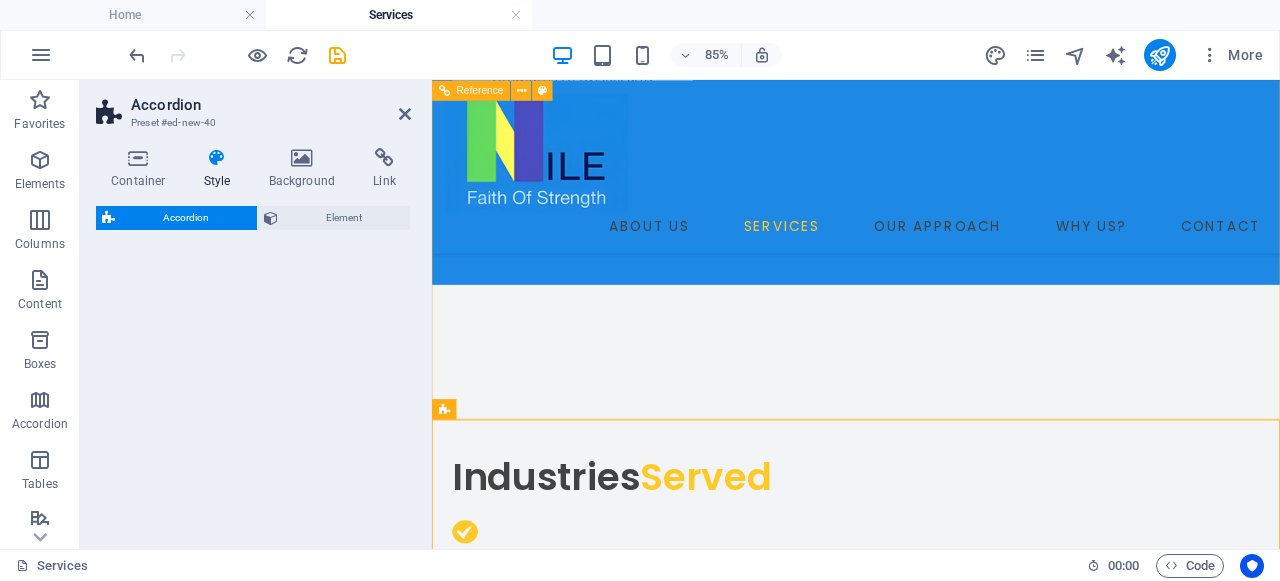 select on "rem" 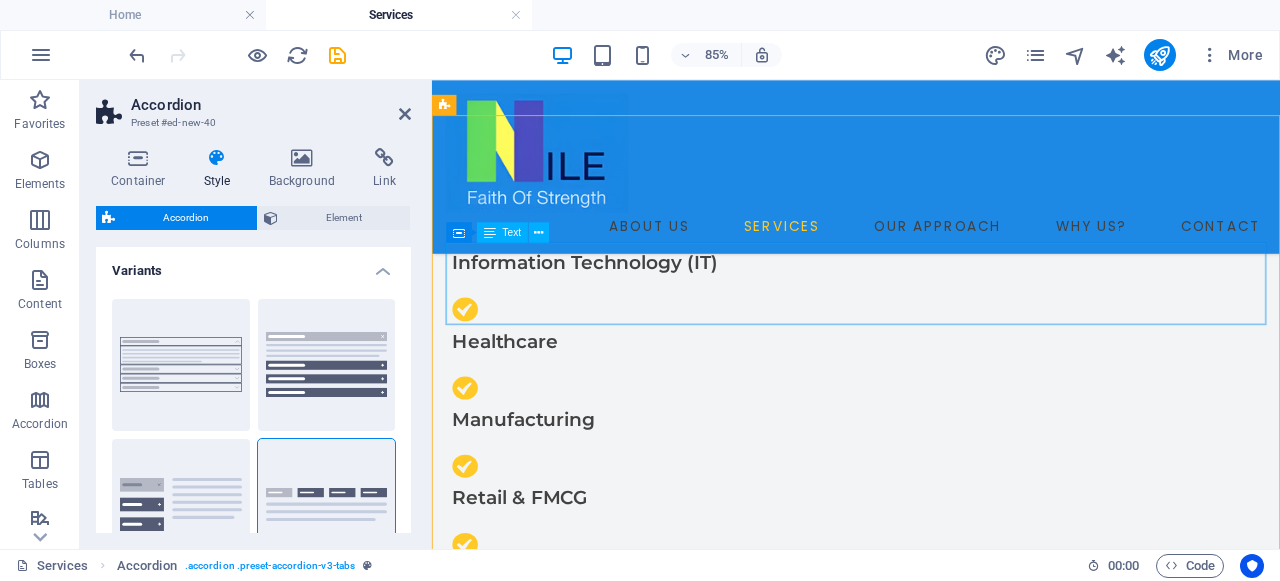 scroll, scrollTop: 3578, scrollLeft: 0, axis: vertical 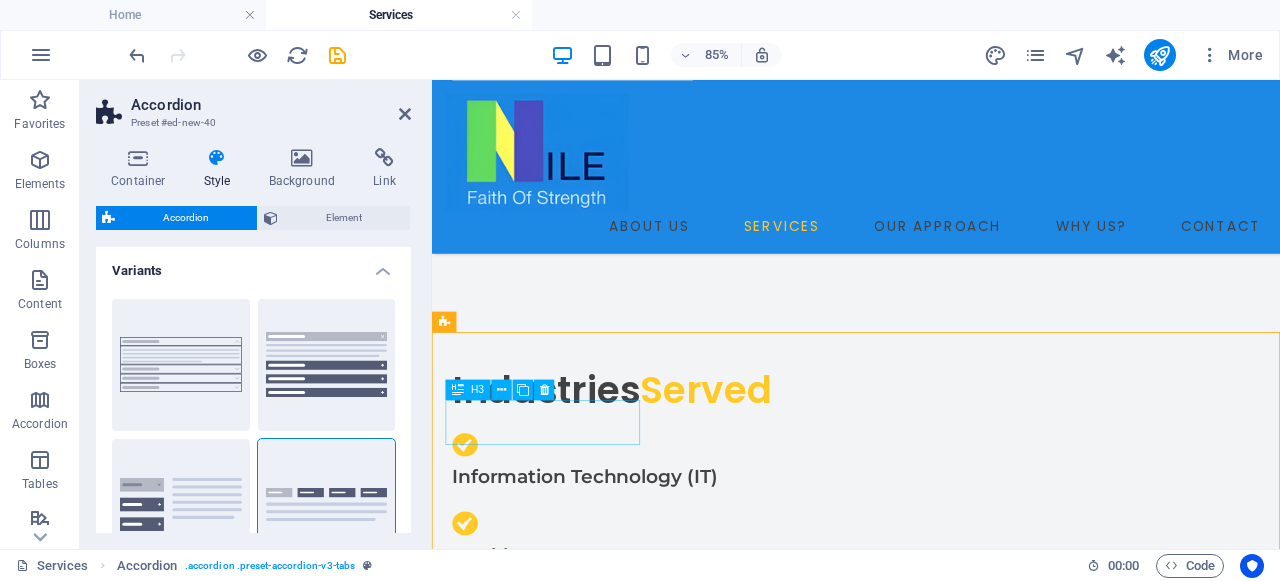 click on "Headline" at bounding box center [516, 3797] 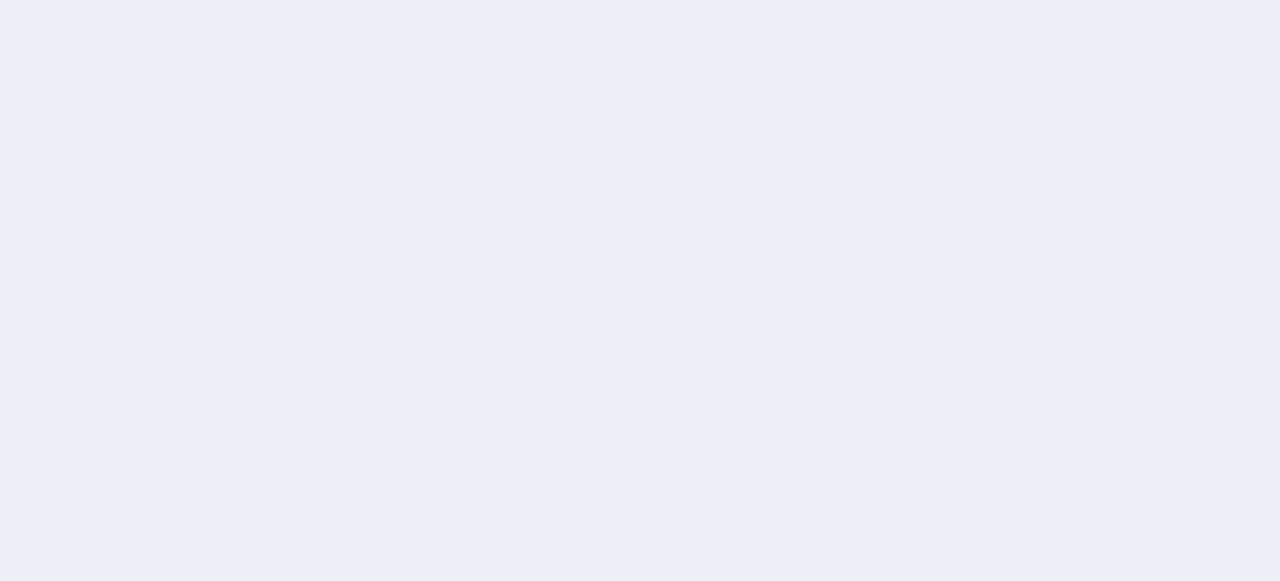 scroll, scrollTop: 0, scrollLeft: 0, axis: both 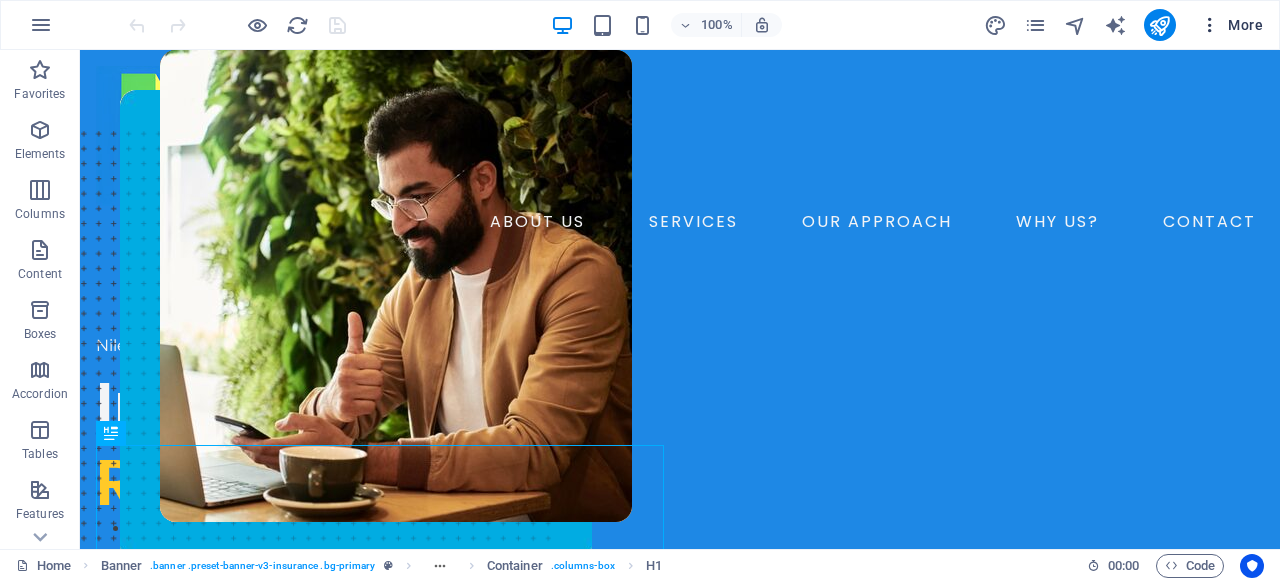 click on "More" at bounding box center (1231, 25) 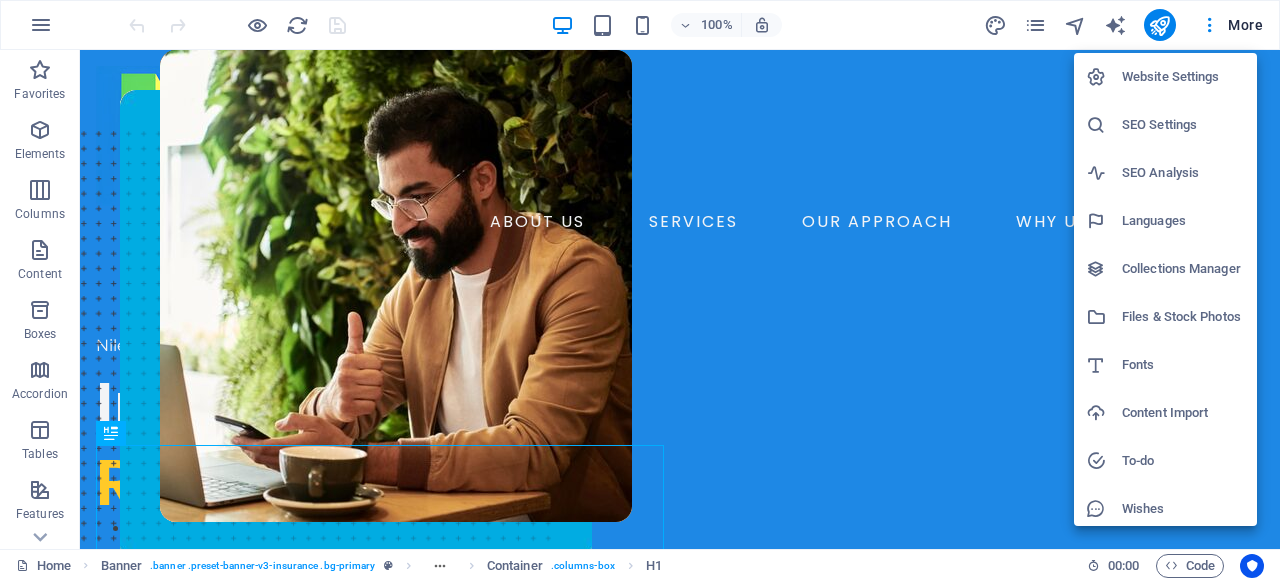 click at bounding box center [640, 290] 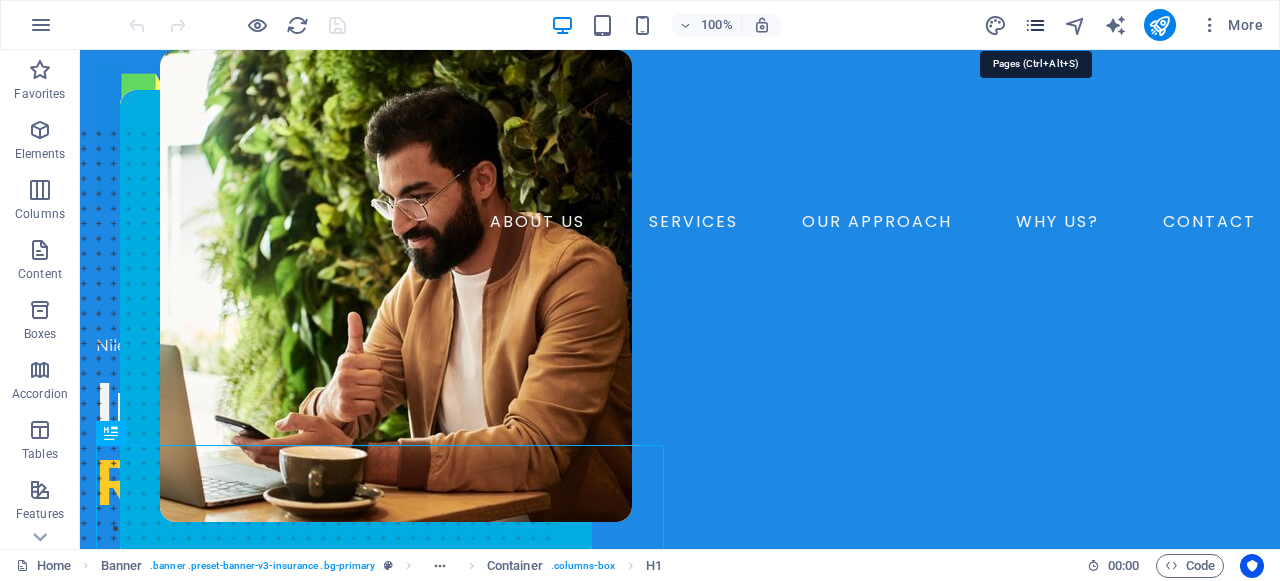 click at bounding box center (1035, 25) 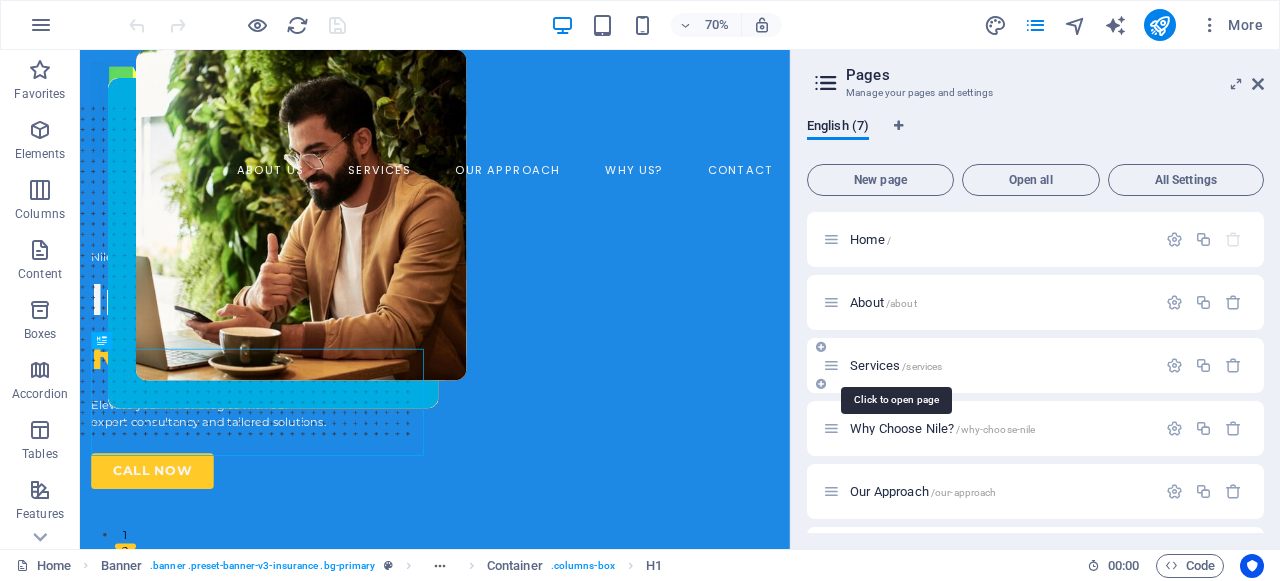 click on "Services /services" at bounding box center [896, 365] 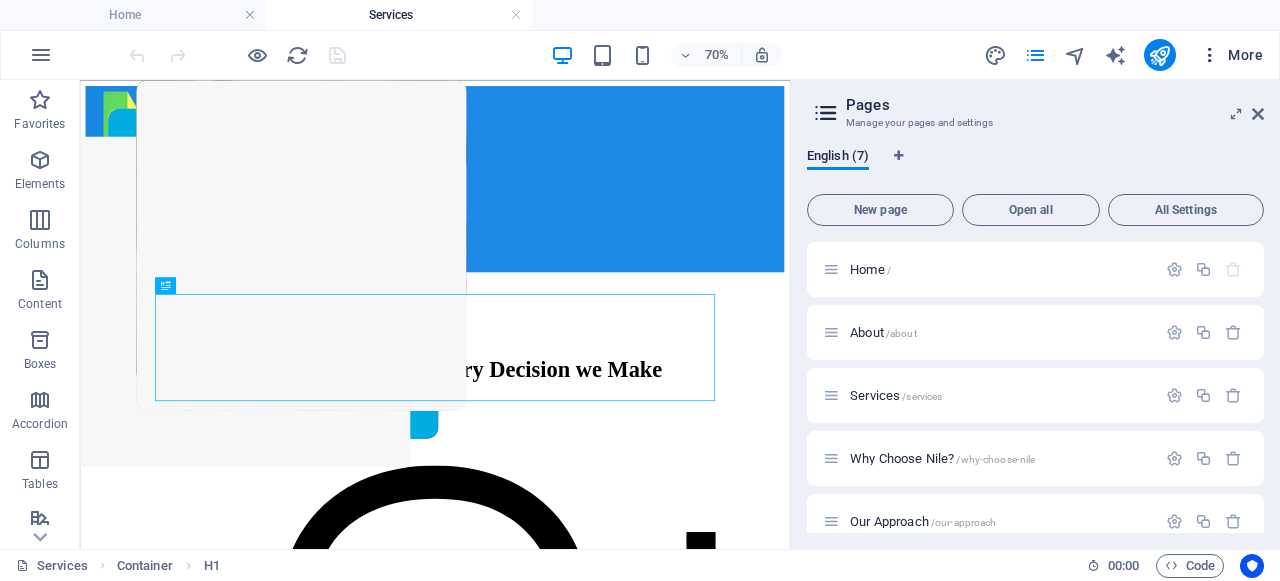 scroll, scrollTop: 0, scrollLeft: 0, axis: both 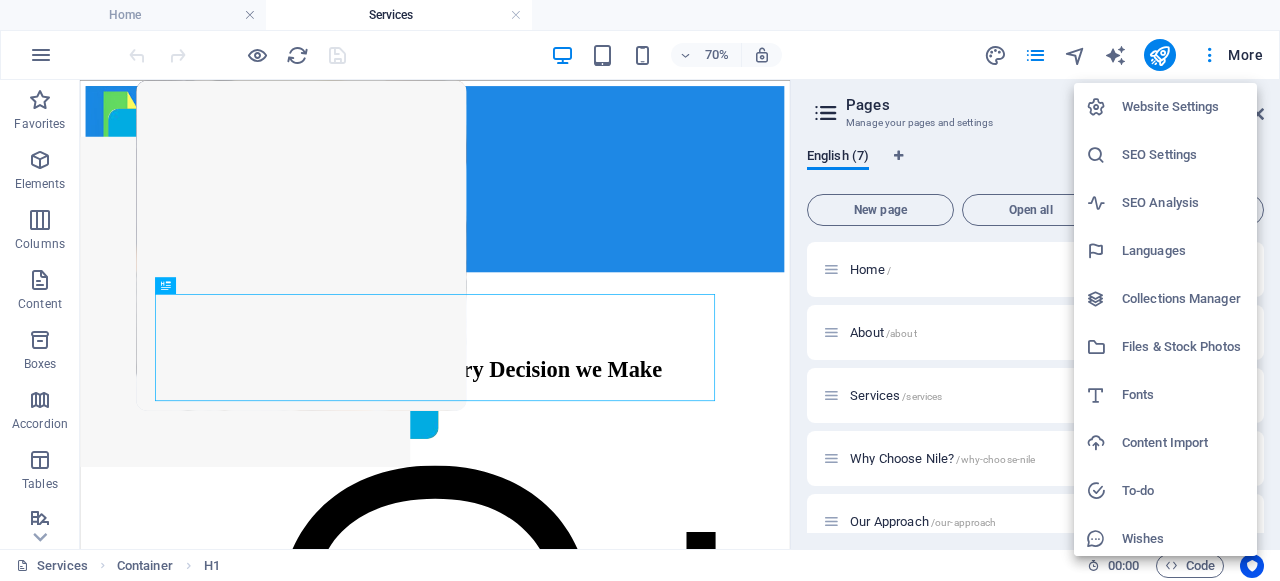 click at bounding box center [640, 290] 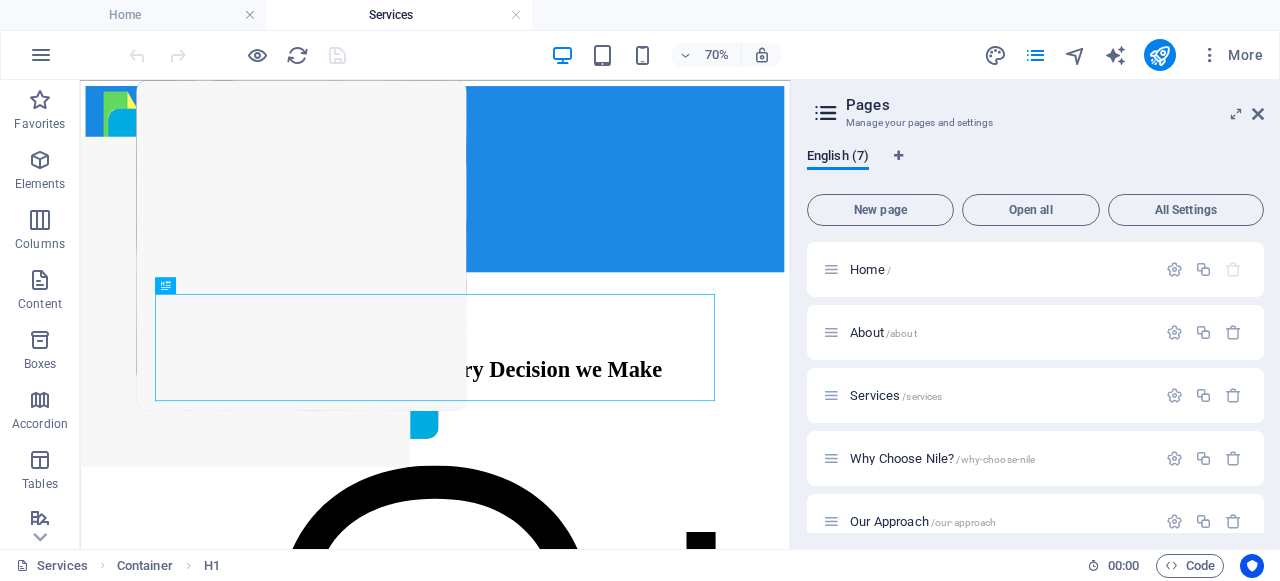 click on "Pages" at bounding box center [1055, 105] 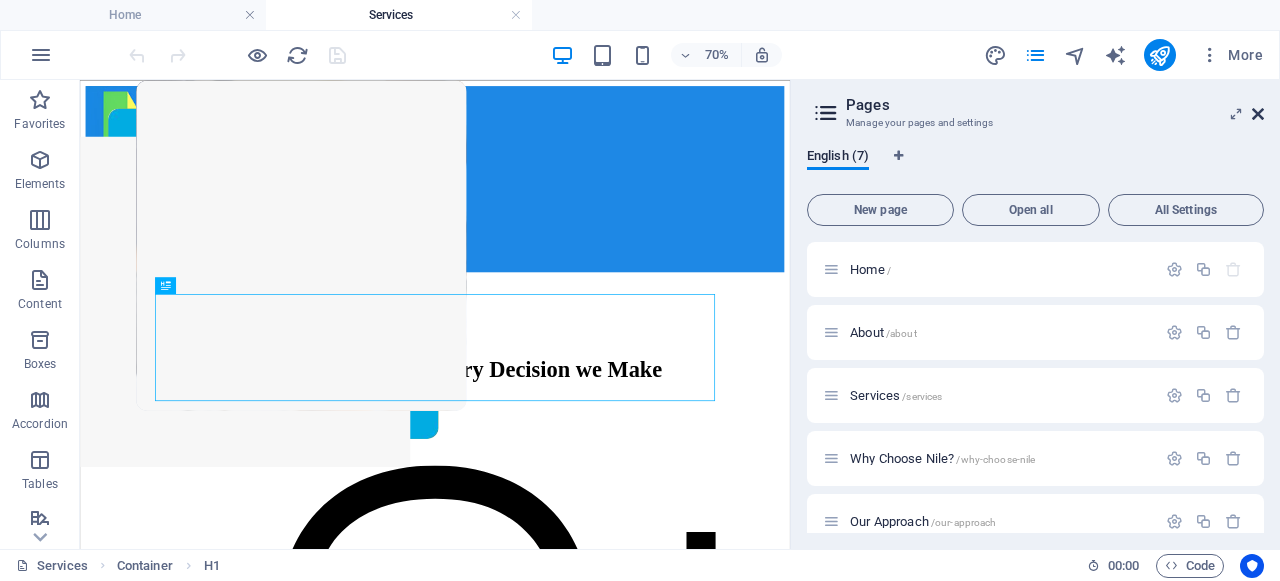 click at bounding box center (1258, 114) 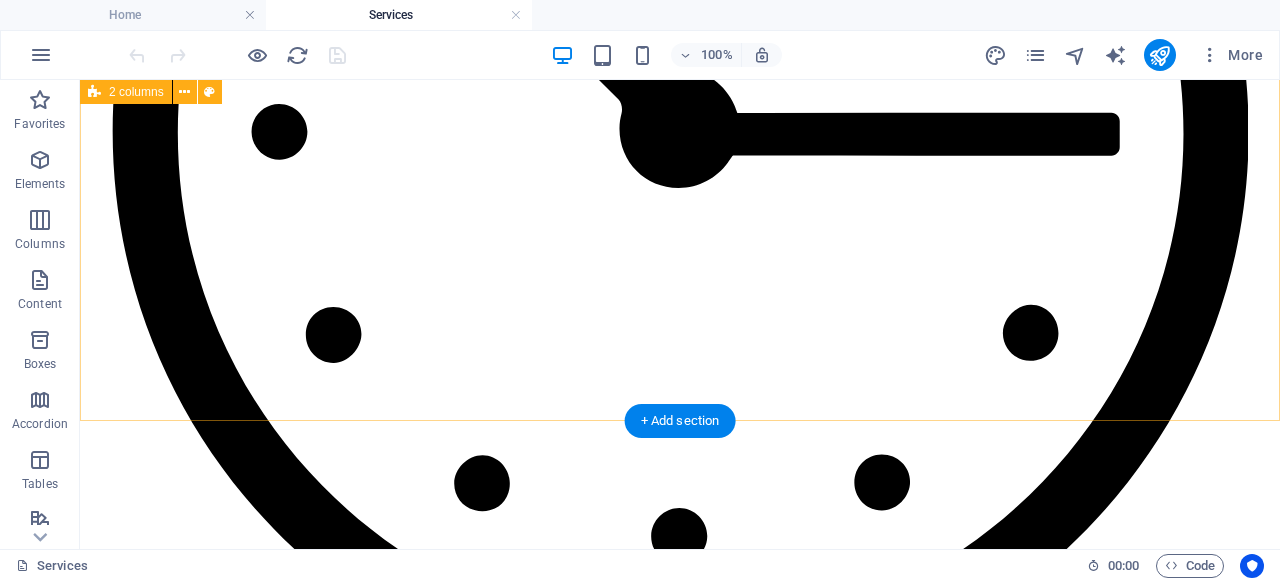 scroll, scrollTop: 2301, scrollLeft: 0, axis: vertical 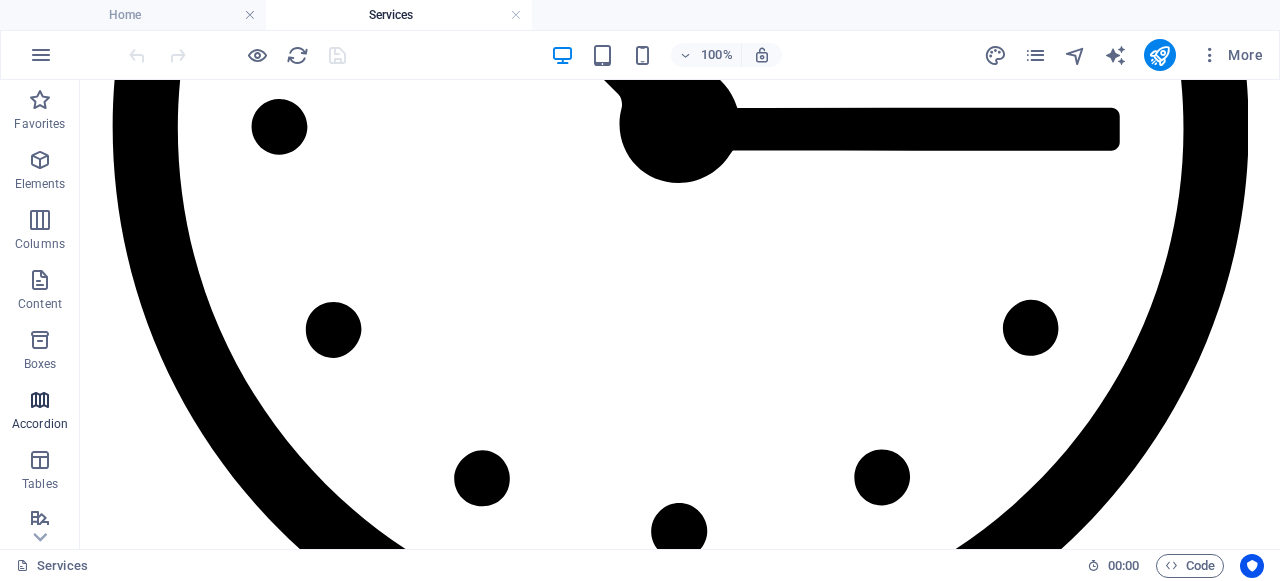 click on "Accordion" at bounding box center (40, 412) 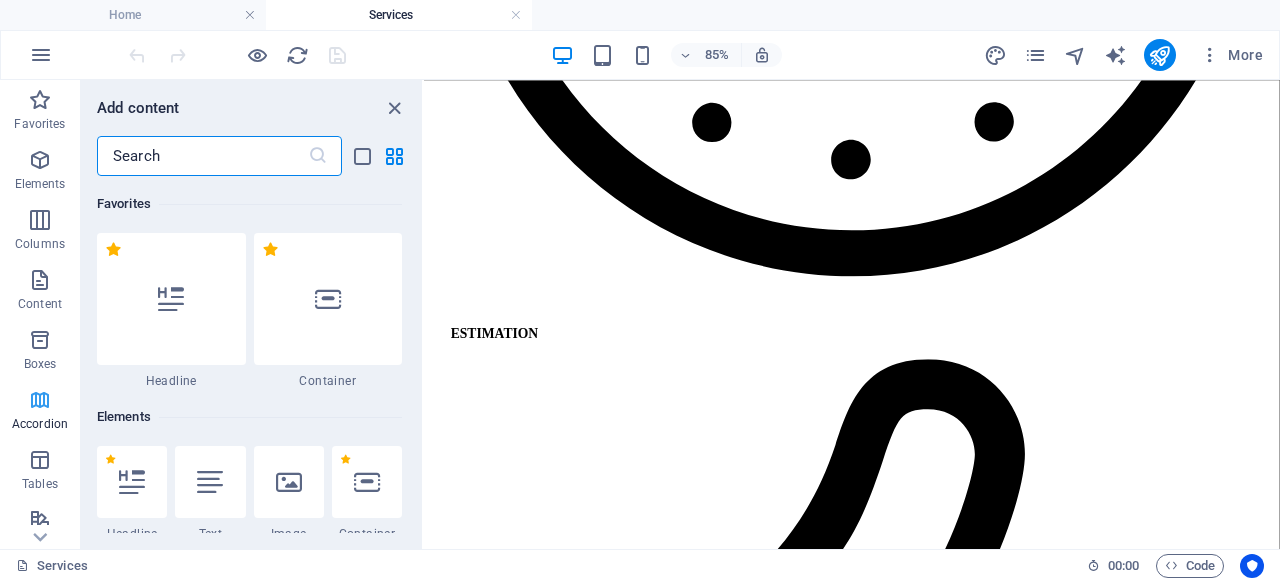 scroll, scrollTop: 2333, scrollLeft: 0, axis: vertical 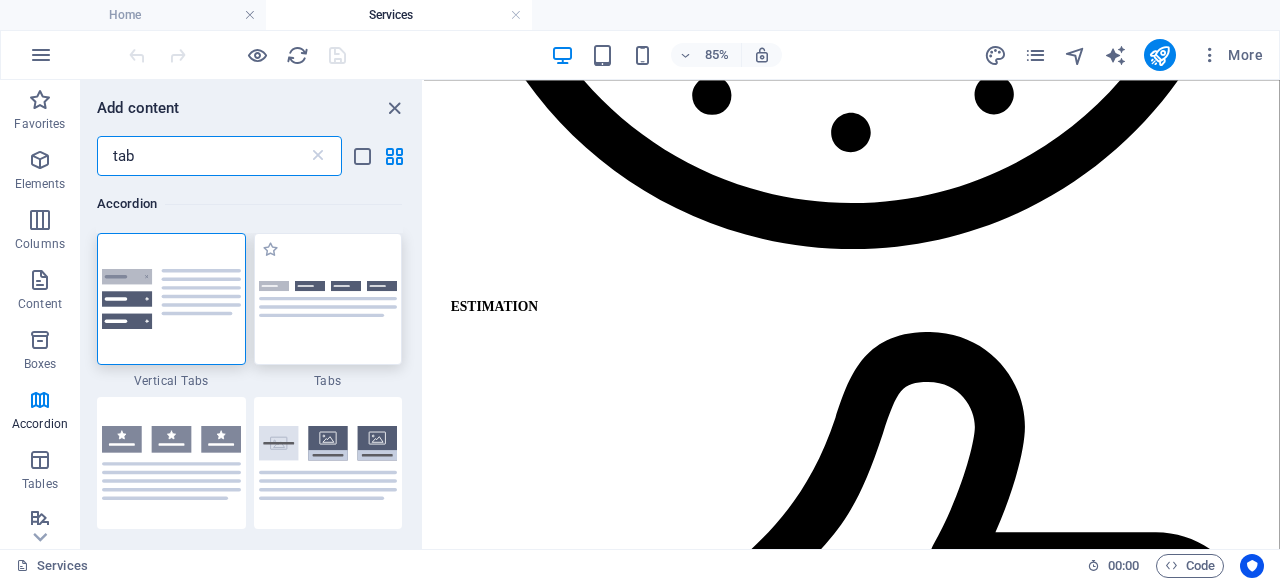 type on "tab" 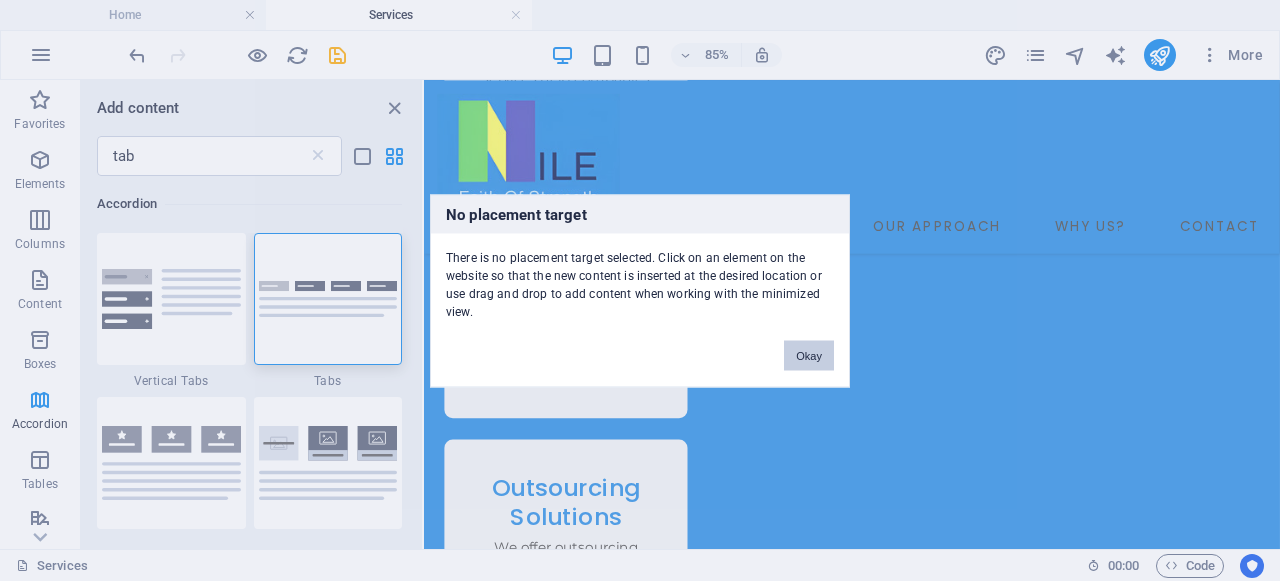 click on "Okay" at bounding box center (809, 355) 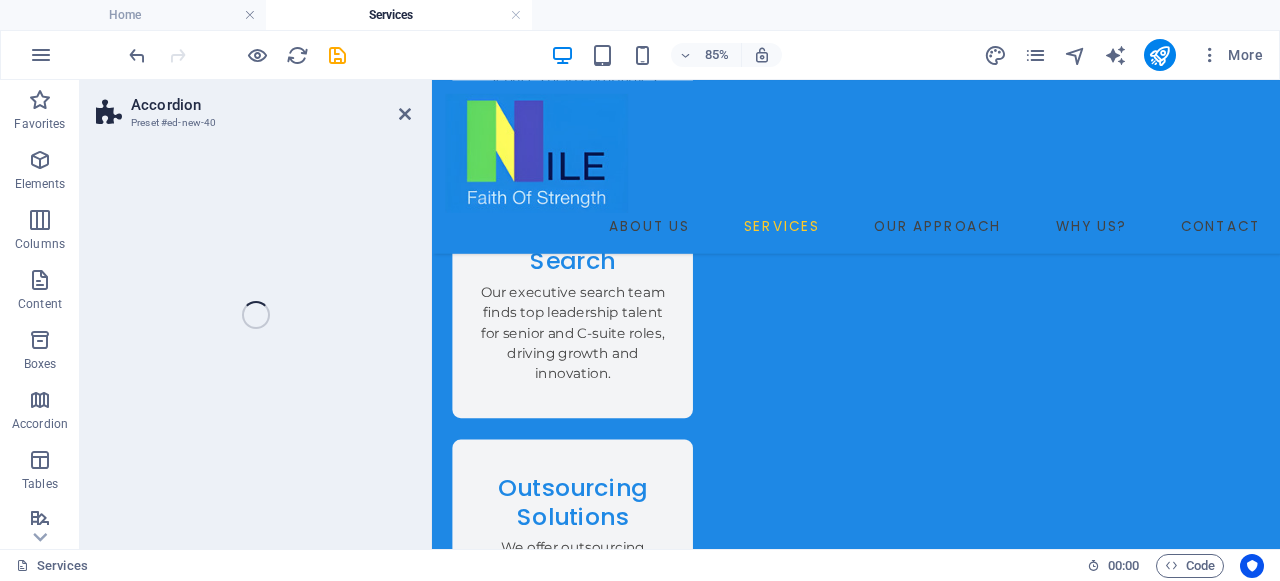 select on "rem" 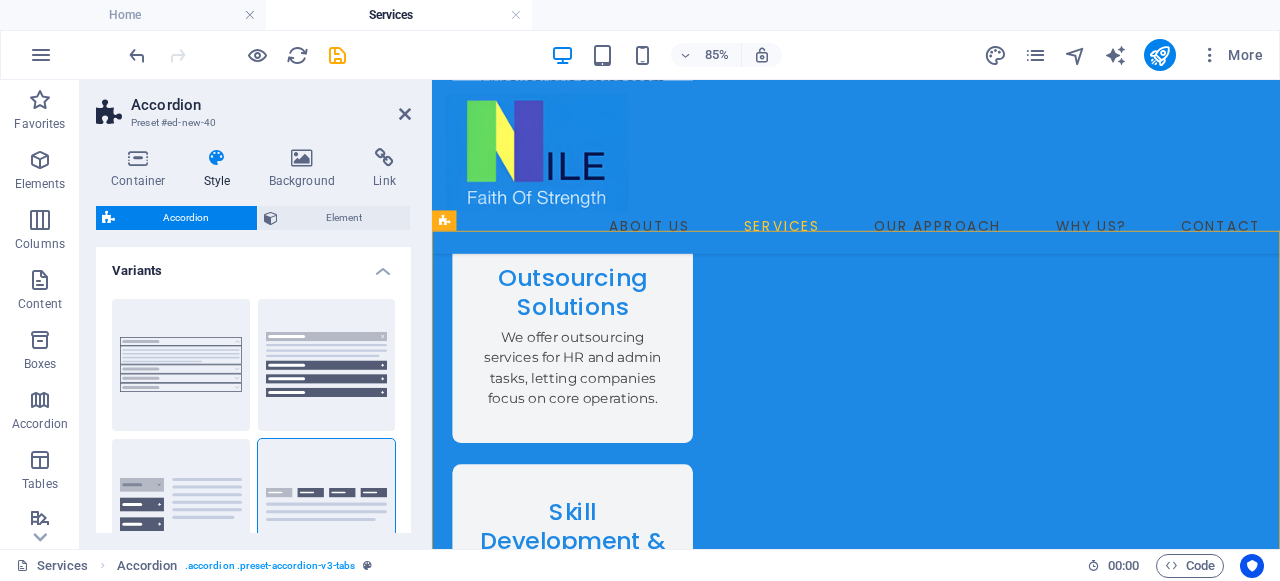scroll, scrollTop: 2582, scrollLeft: 0, axis: vertical 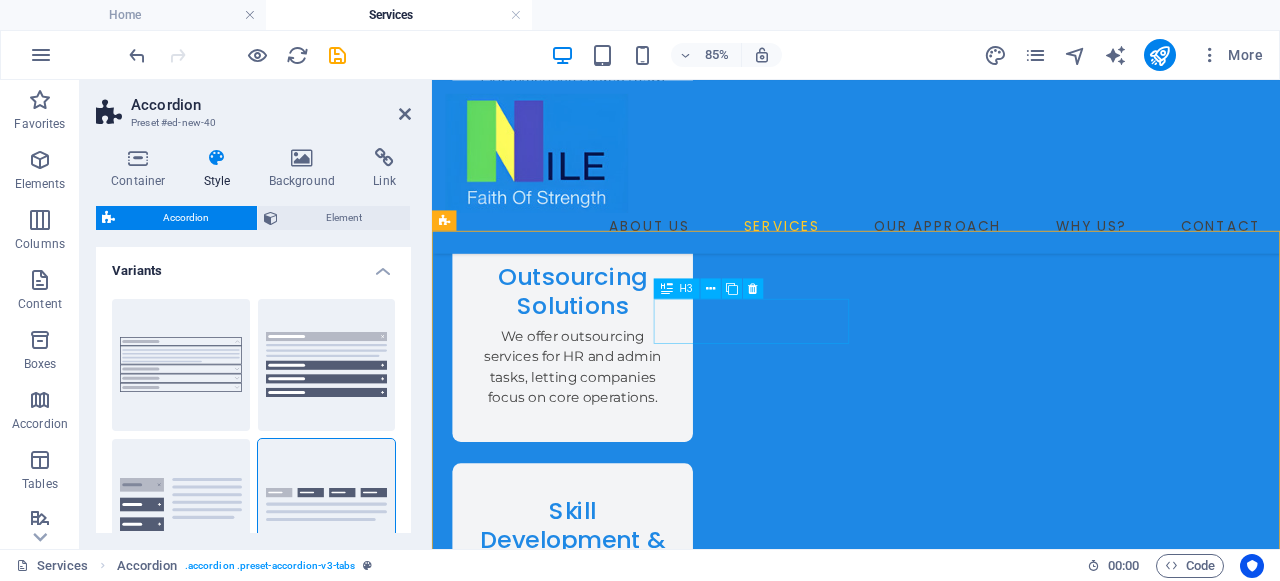 click on "Headline" at bounding box center [669, 3306] 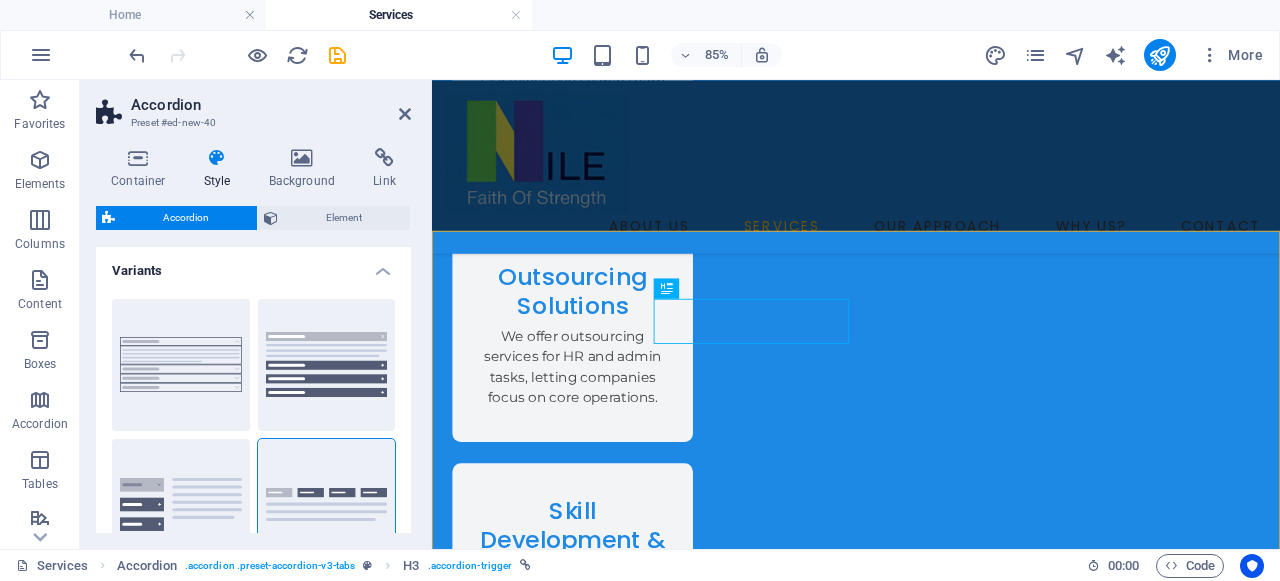 click on "Variants" at bounding box center [253, 265] 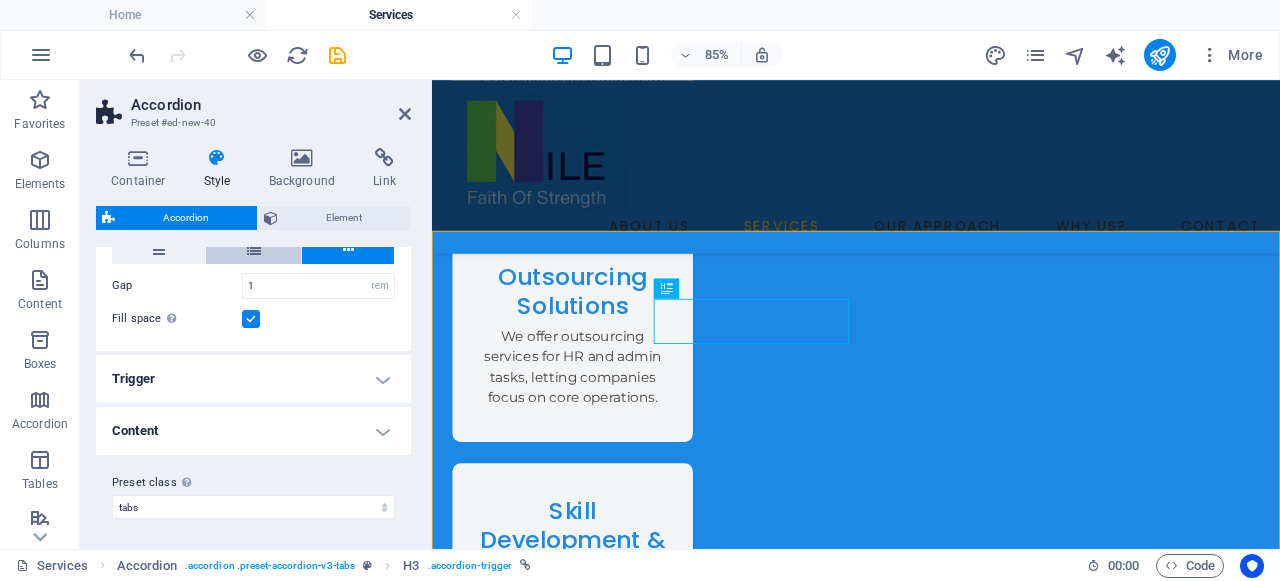 scroll, scrollTop: 118, scrollLeft: 0, axis: vertical 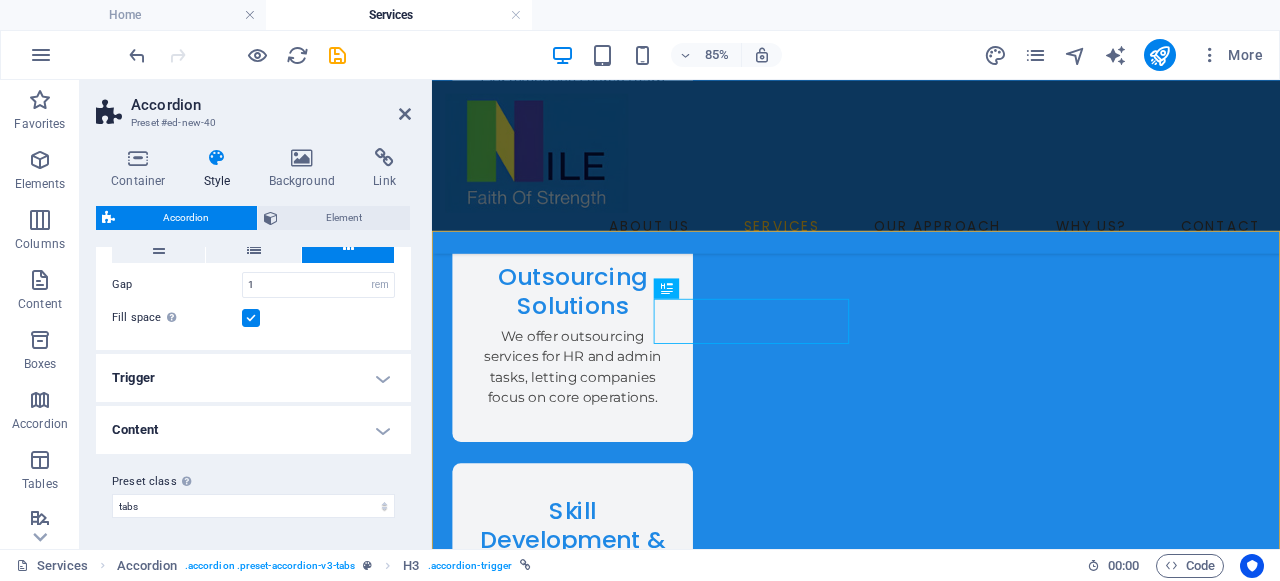 click on "Trigger" at bounding box center [253, 378] 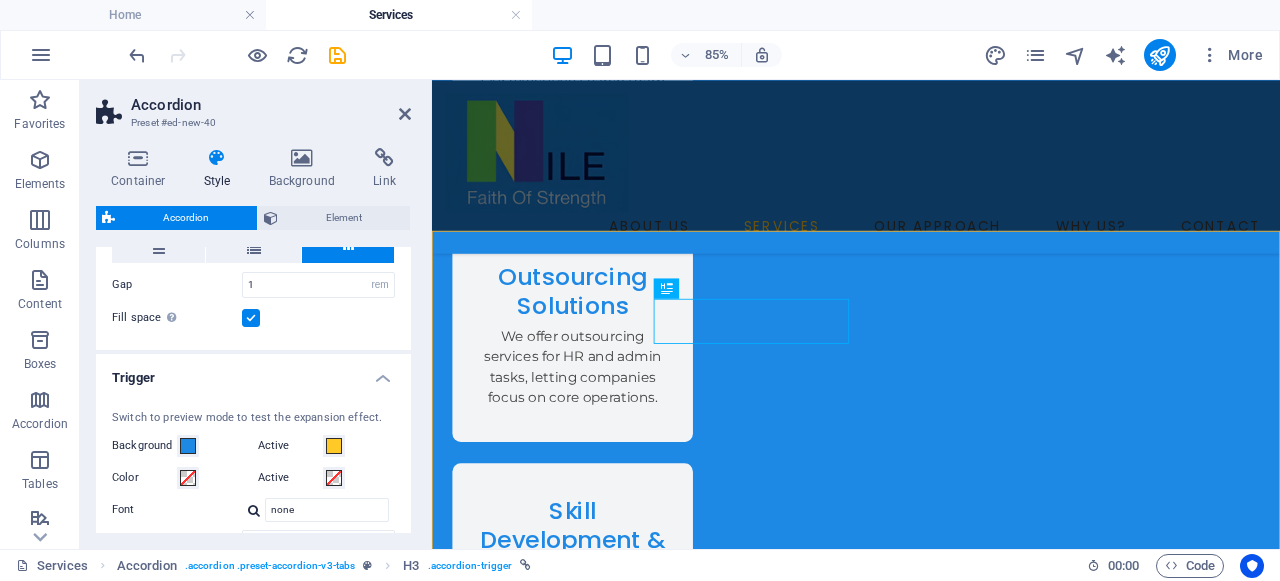 click on "Trigger" at bounding box center [253, 372] 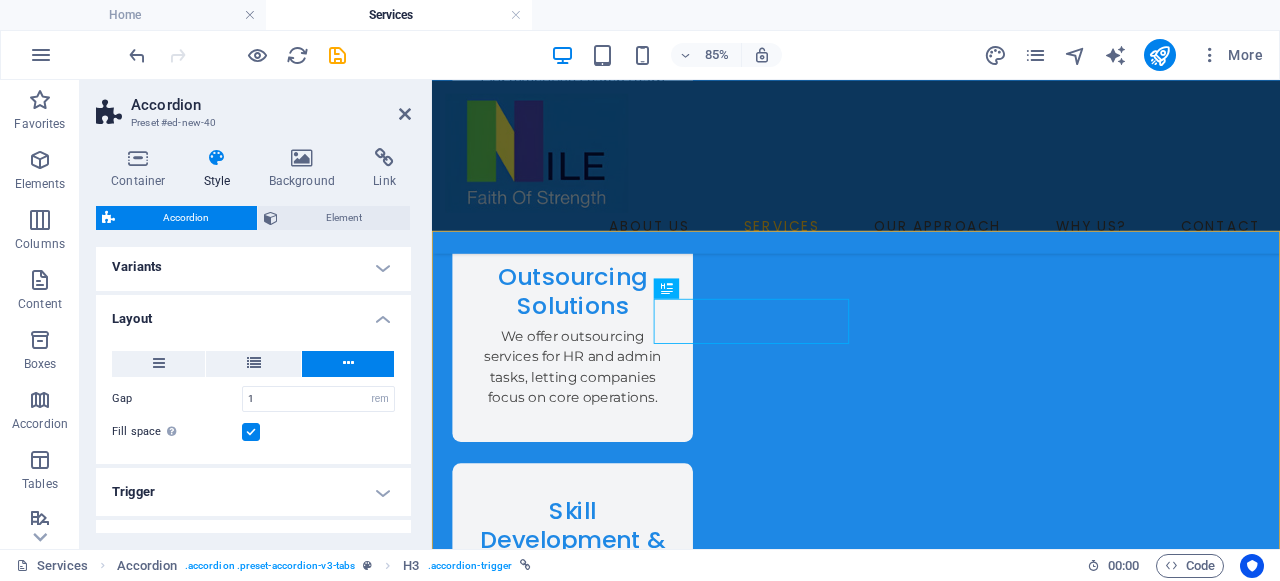 scroll, scrollTop: 0, scrollLeft: 0, axis: both 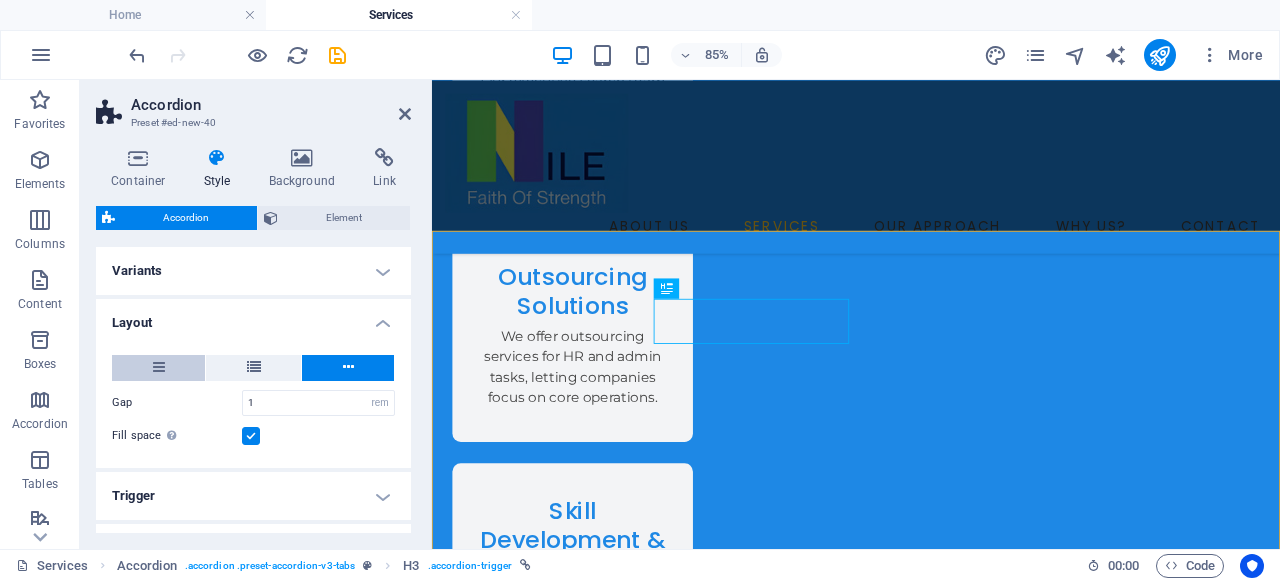 click at bounding box center (158, 368) 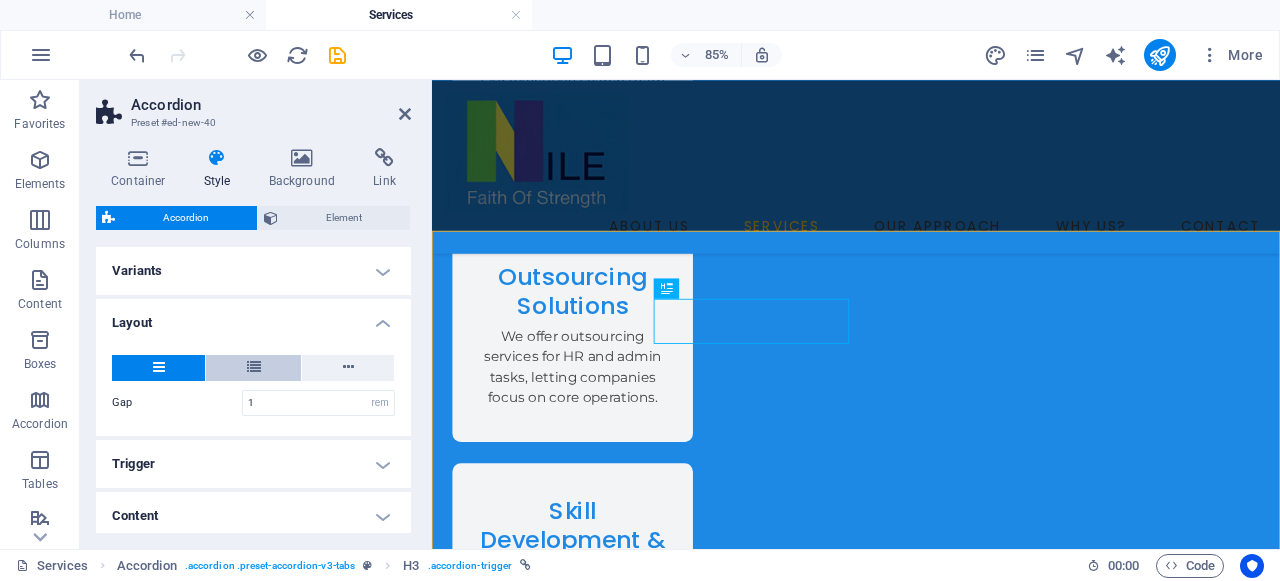click at bounding box center [254, 367] 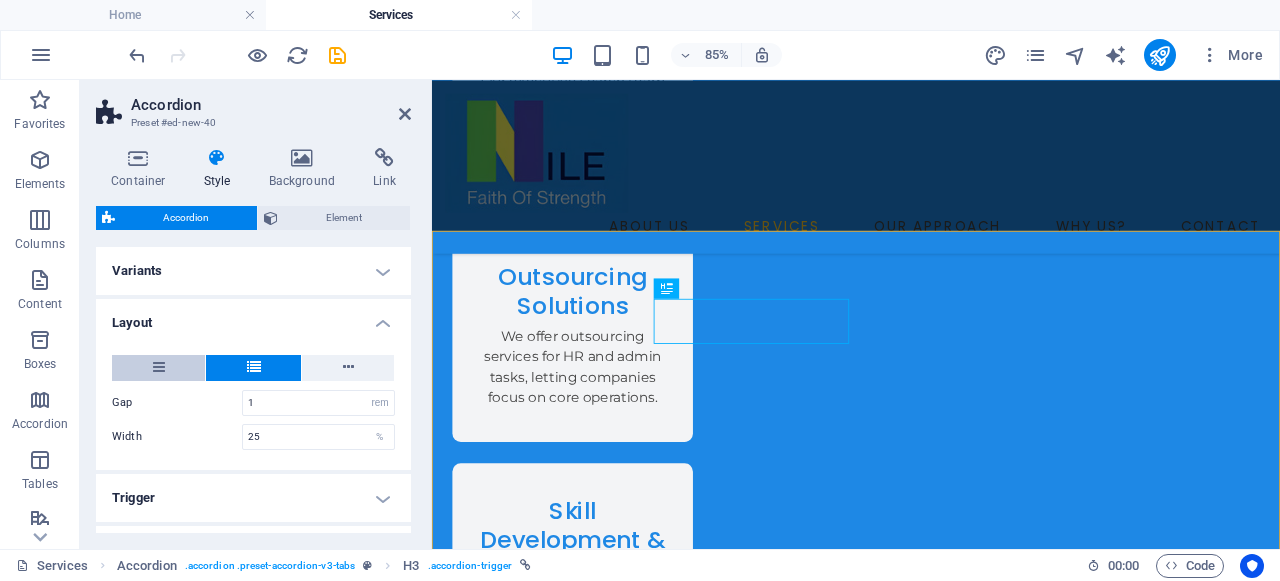 click at bounding box center [158, 368] 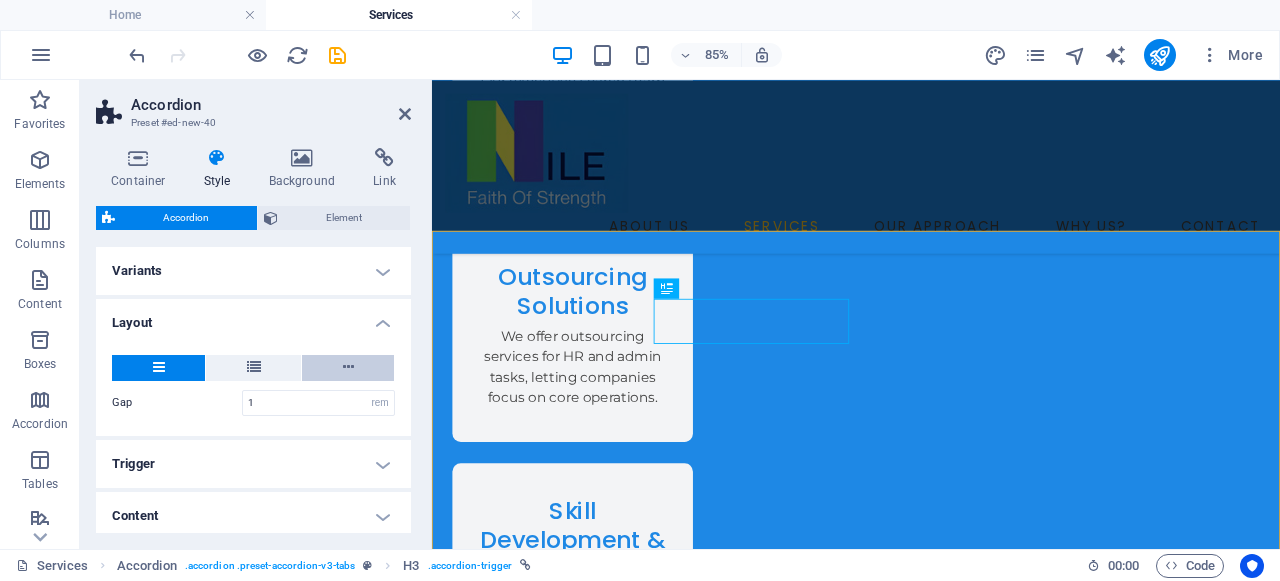 click at bounding box center [348, 367] 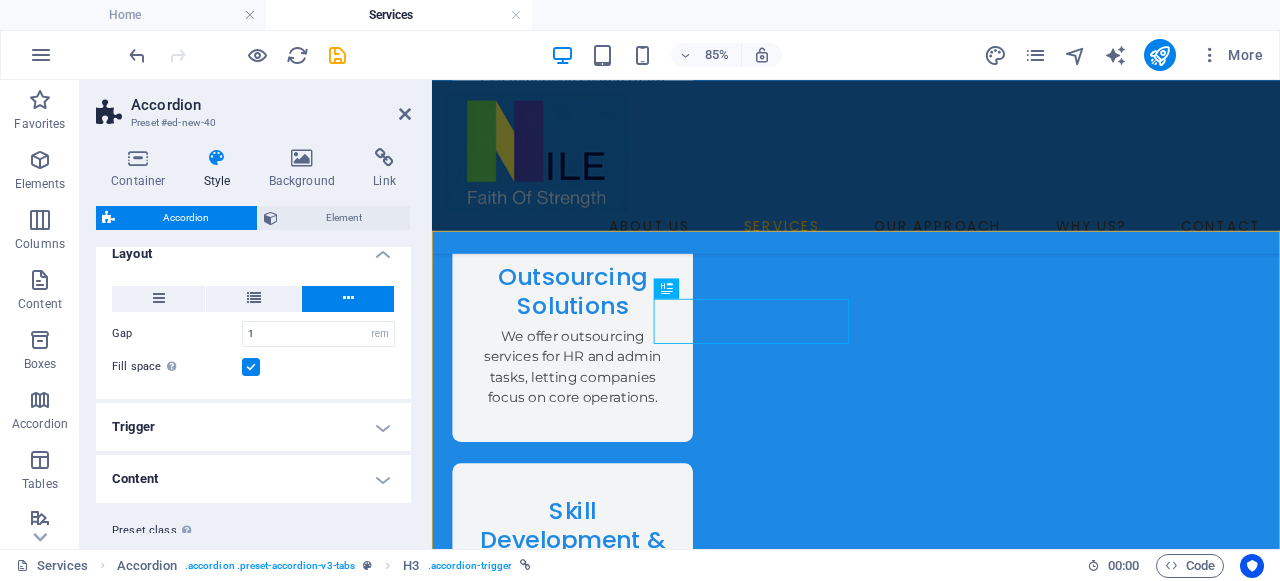 scroll, scrollTop: 118, scrollLeft: 0, axis: vertical 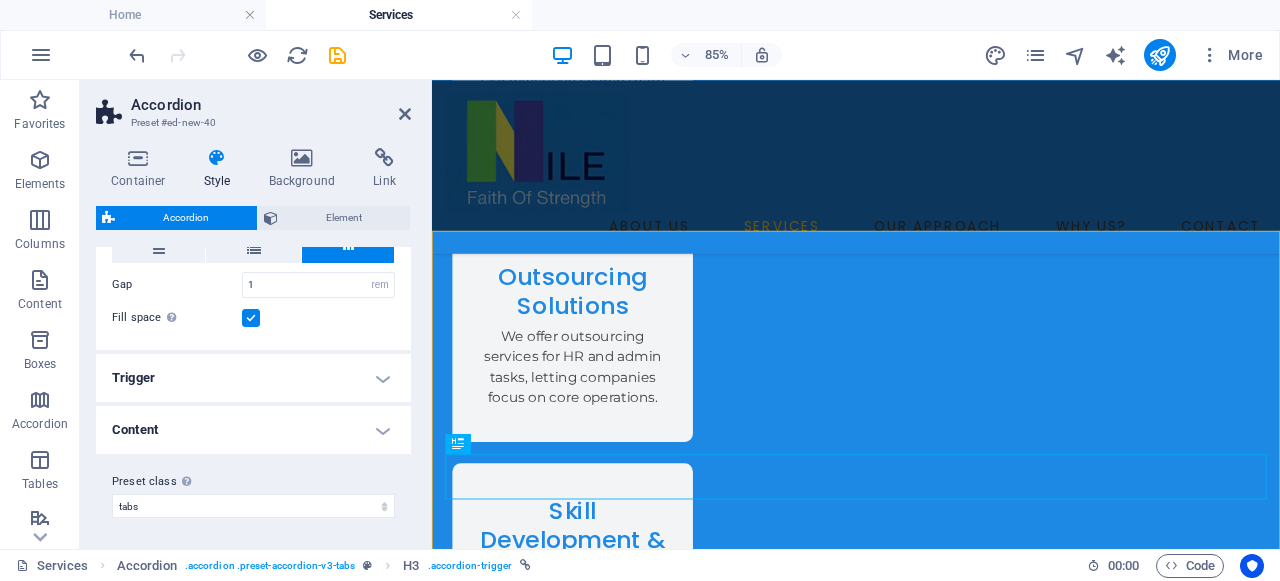 click on "Content" at bounding box center [253, 430] 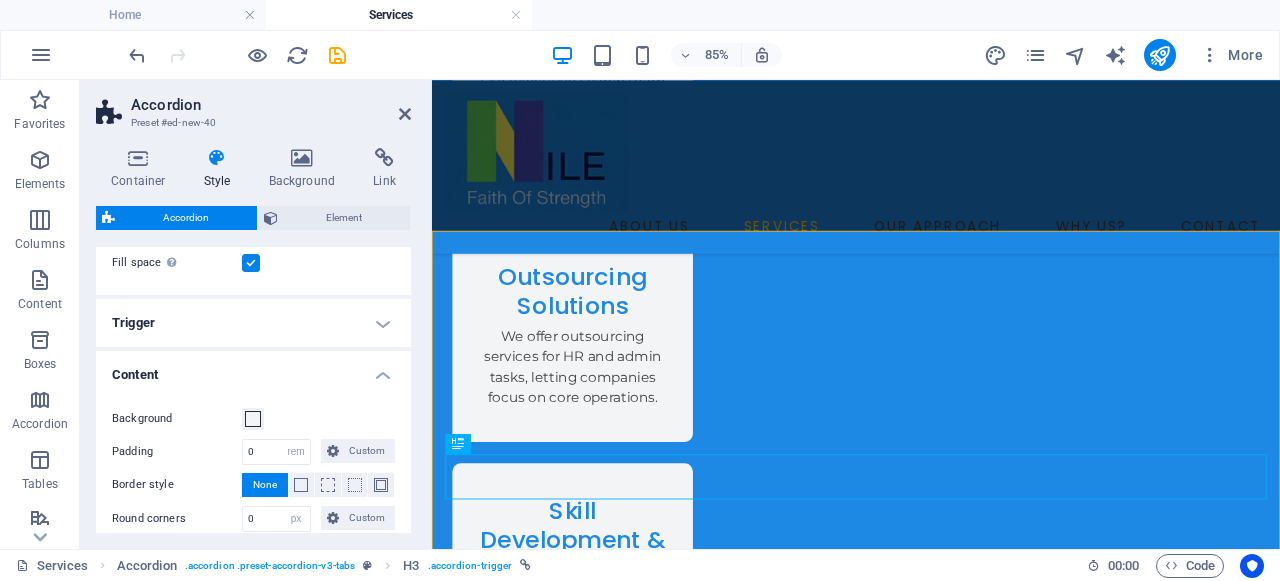 click on "Content" at bounding box center (253, 369) 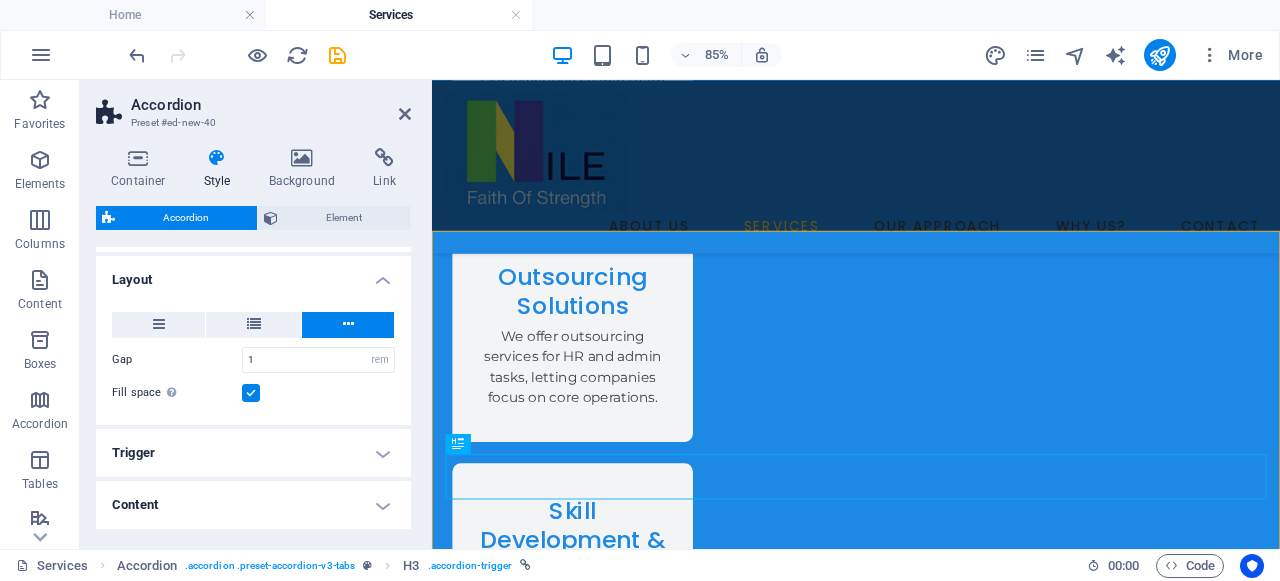 scroll, scrollTop: 0, scrollLeft: 0, axis: both 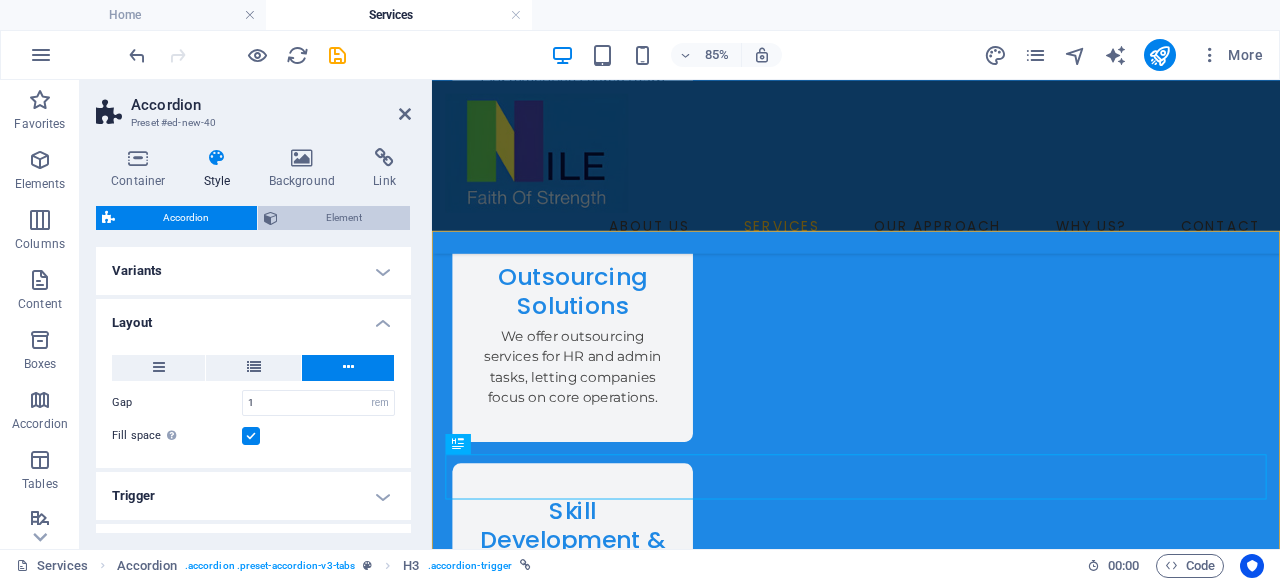 click on "Element" at bounding box center [344, 218] 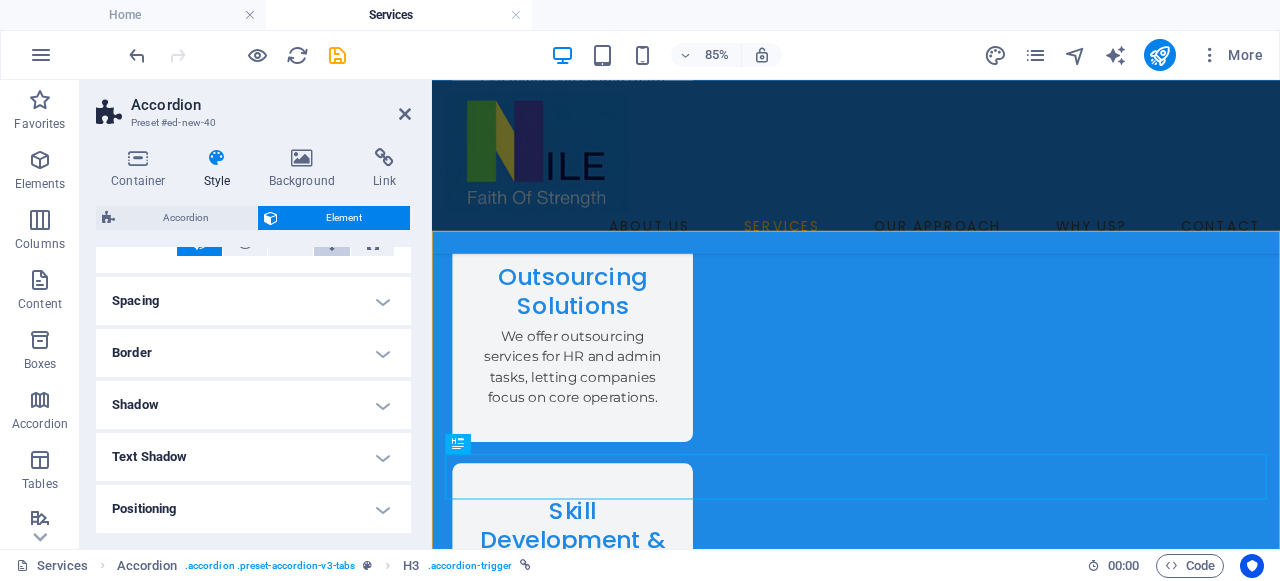 scroll, scrollTop: 0, scrollLeft: 0, axis: both 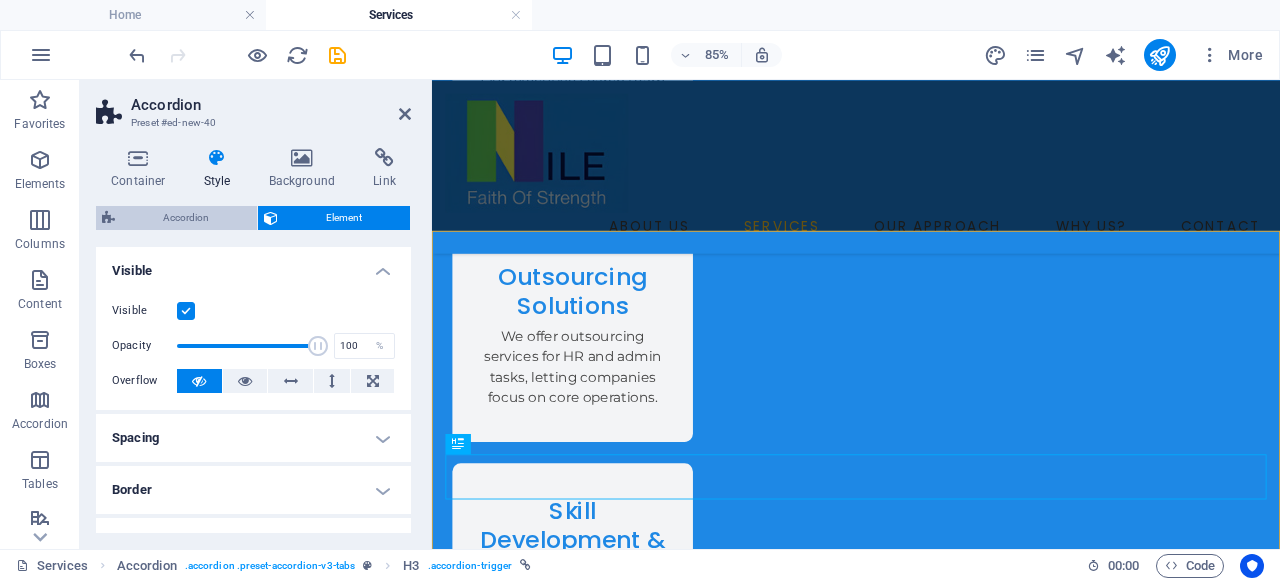 click on "Accordion" at bounding box center [186, 218] 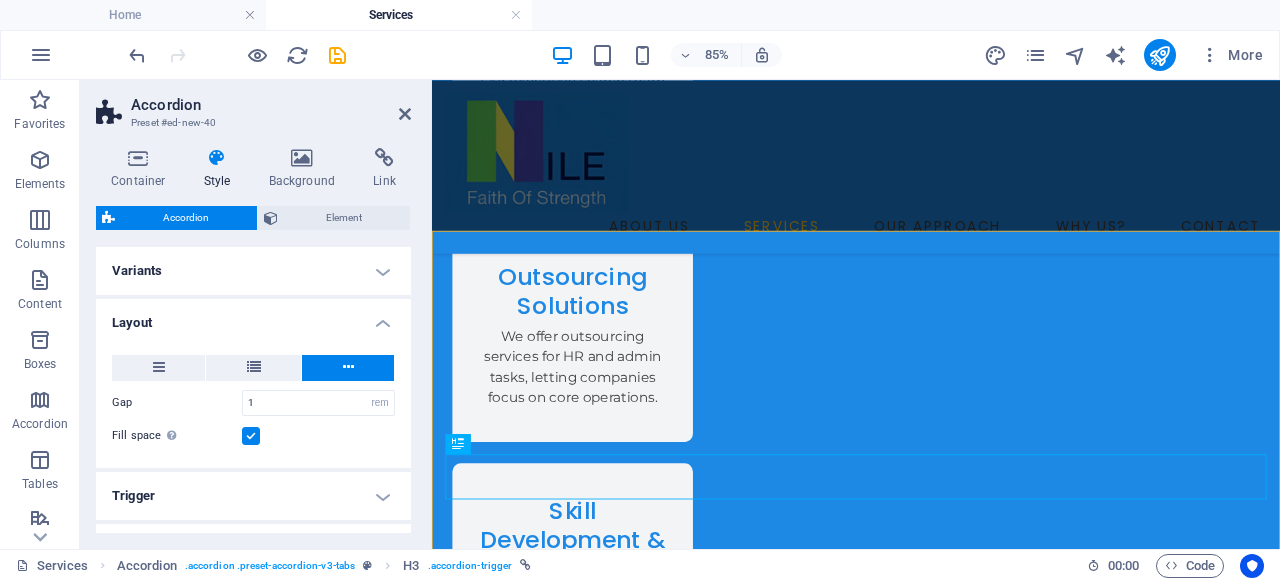 click on "Variants" at bounding box center (253, 271) 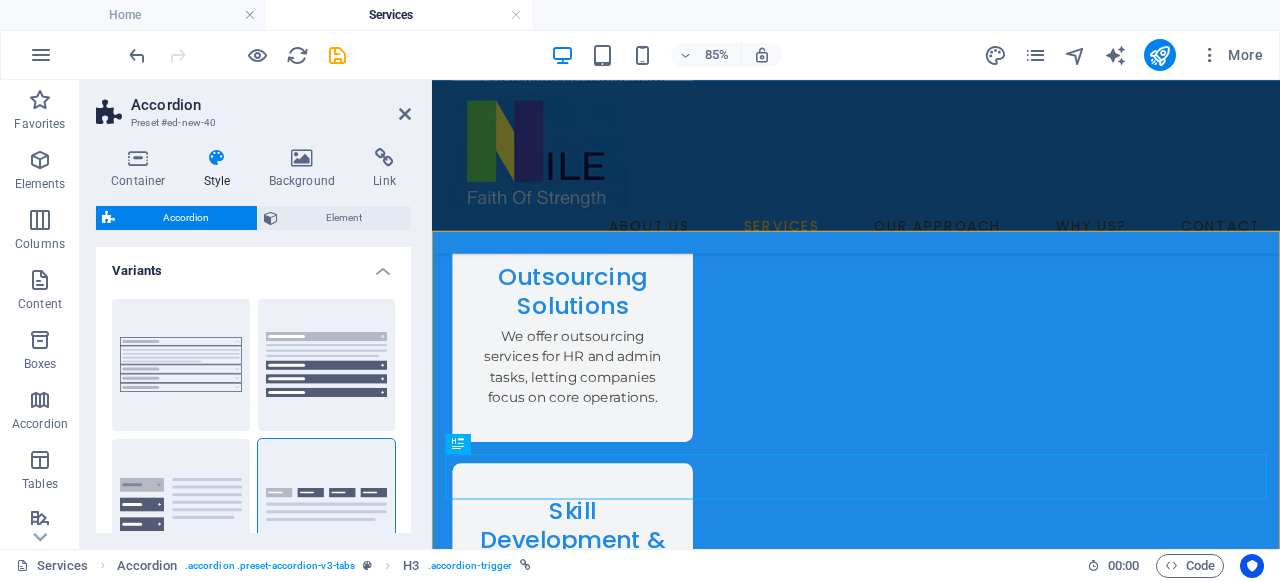 click on "Variants" at bounding box center (253, 265) 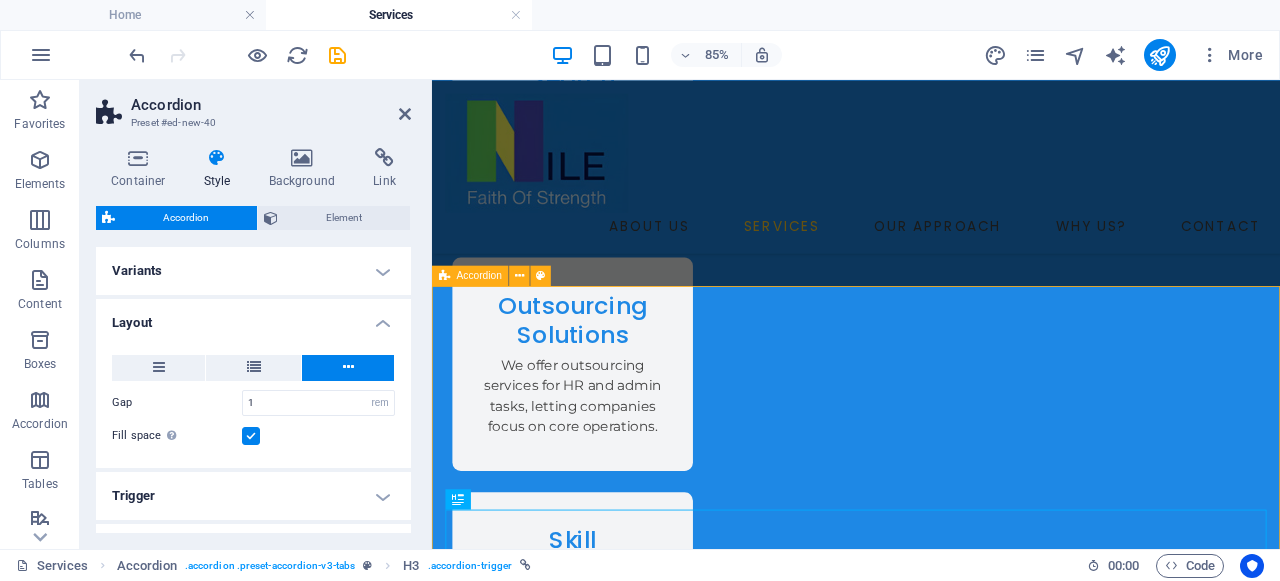 scroll, scrollTop: 2513, scrollLeft: 0, axis: vertical 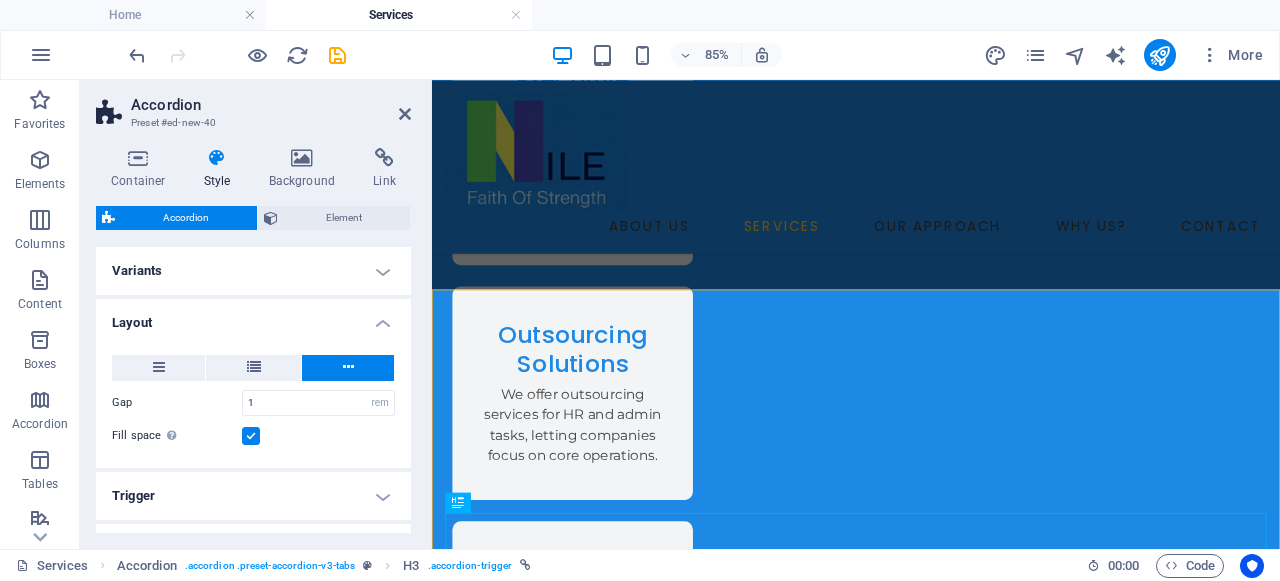 click on "Variants" at bounding box center [253, 271] 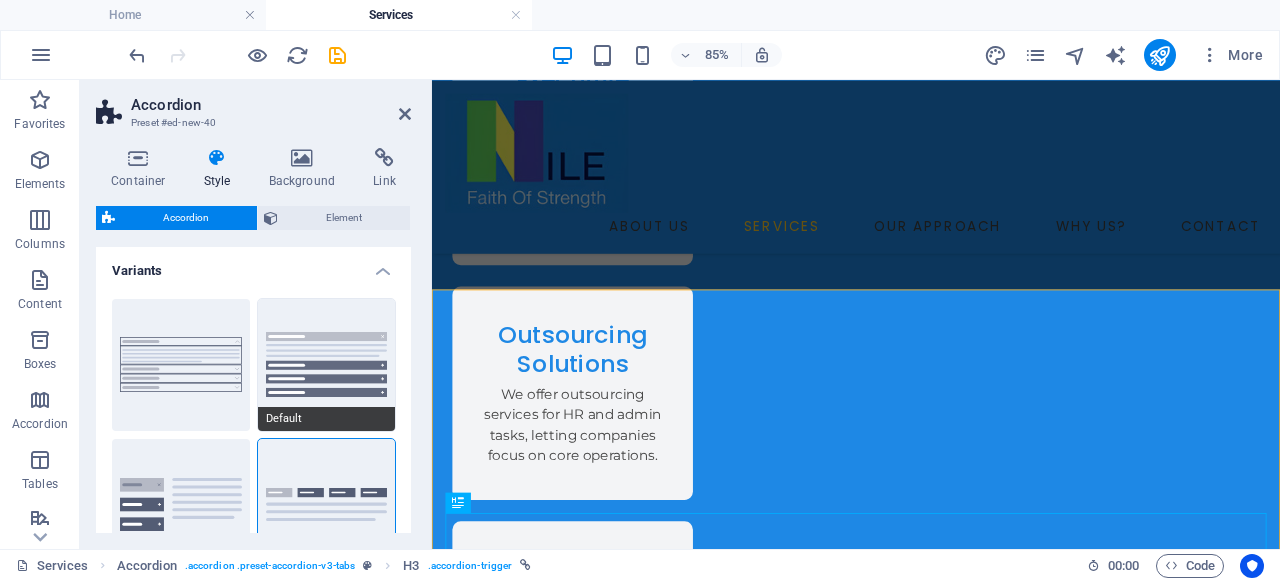 click on "Default" at bounding box center (327, 365) 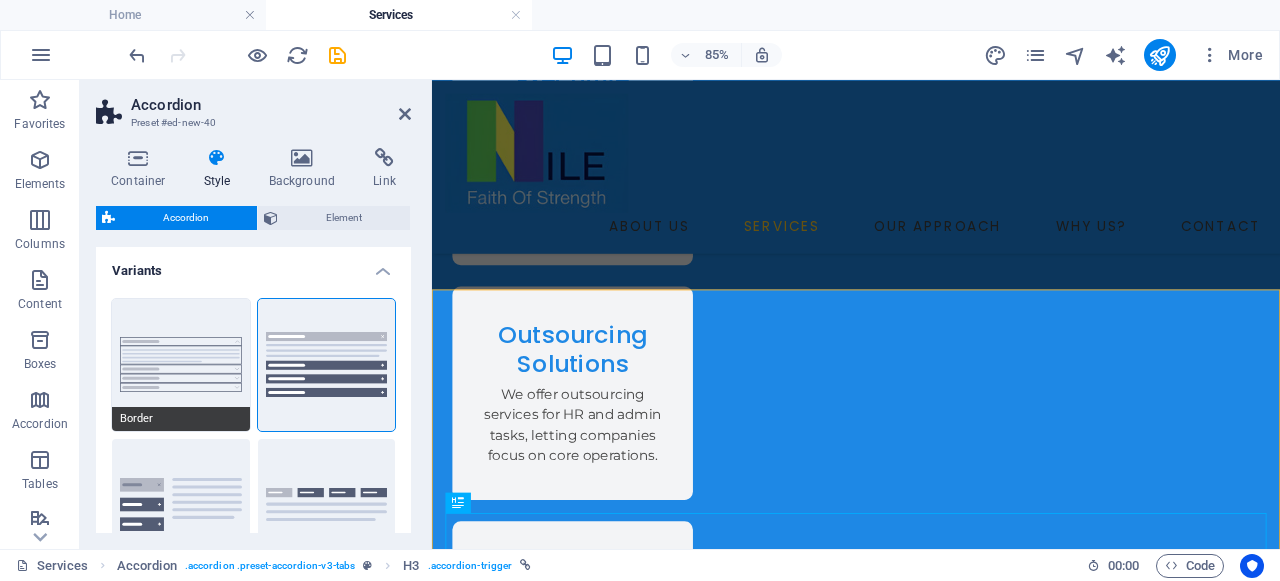 click on "Border" at bounding box center (181, 365) 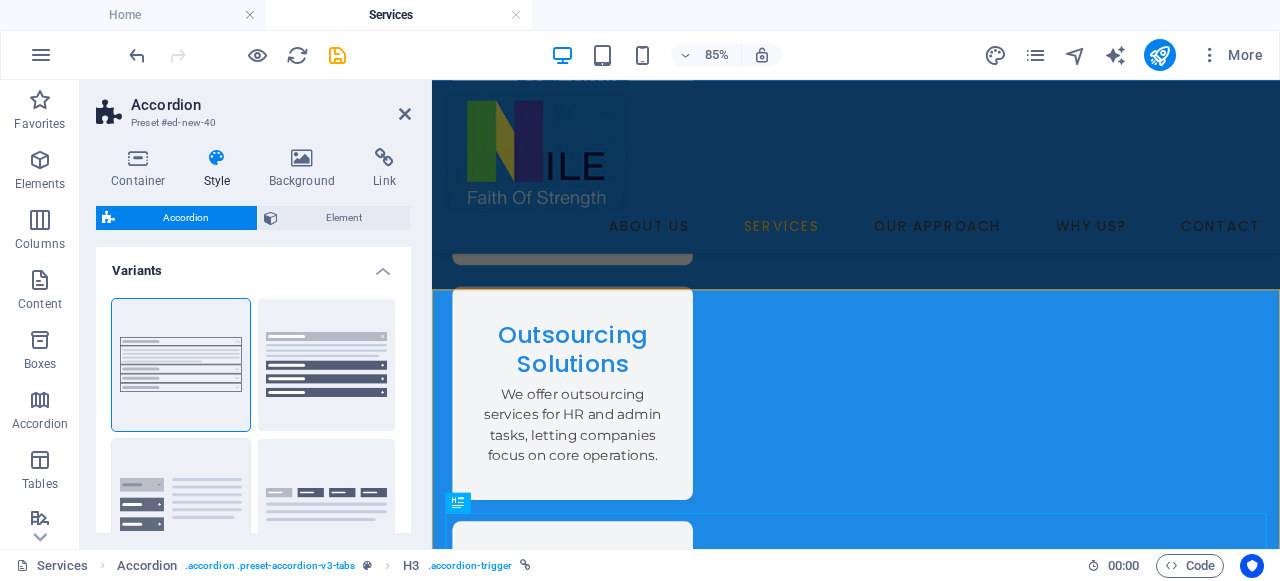 click on "Vertical Tabs" at bounding box center [181, 505] 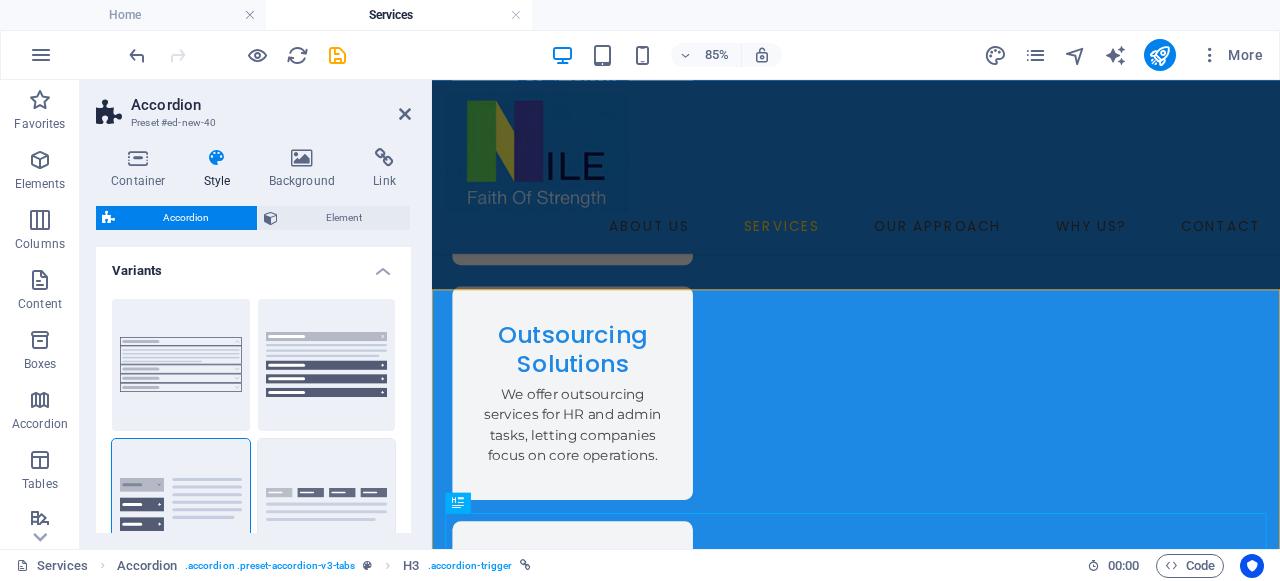 click on "Tabs" at bounding box center (327, 505) 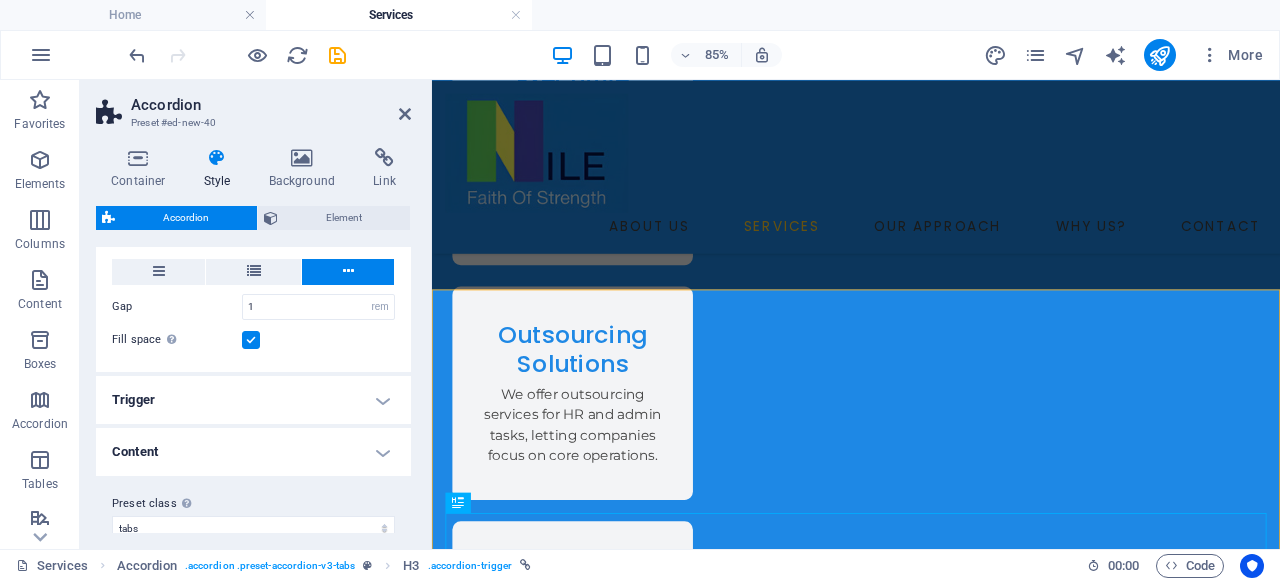 scroll, scrollTop: 393, scrollLeft: 0, axis: vertical 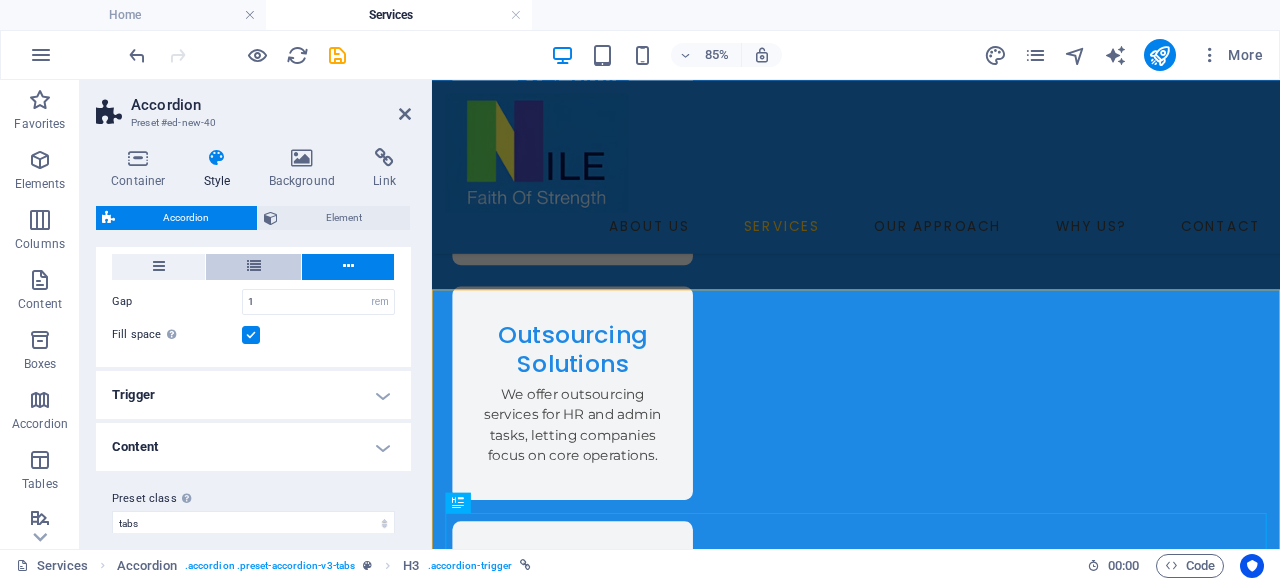 type on "0" 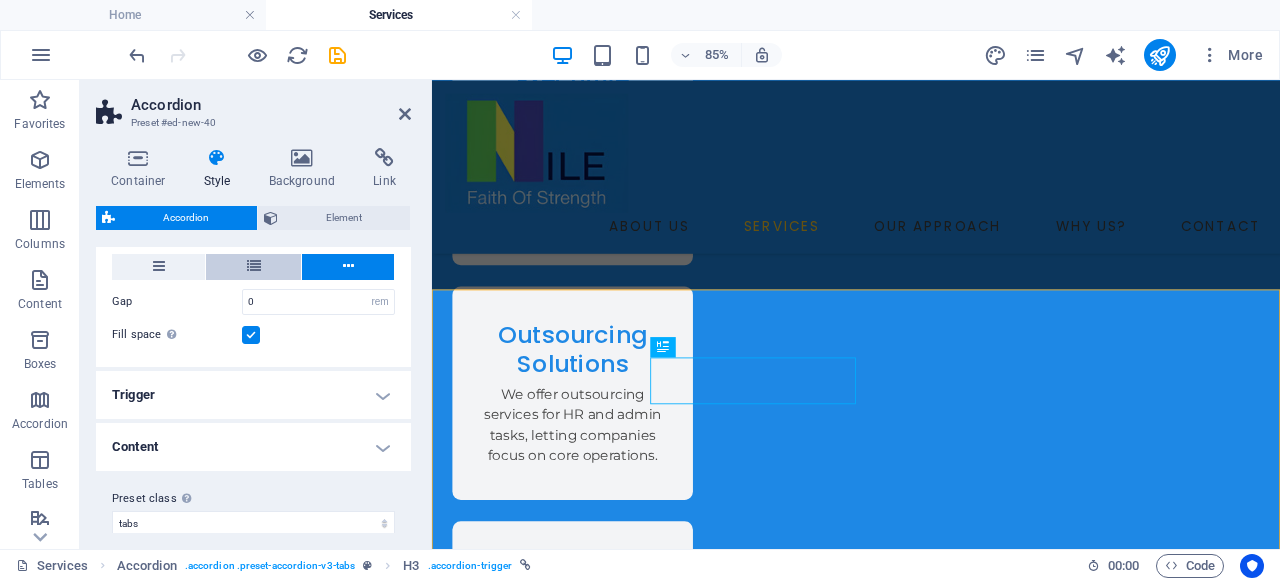 click at bounding box center (253, 267) 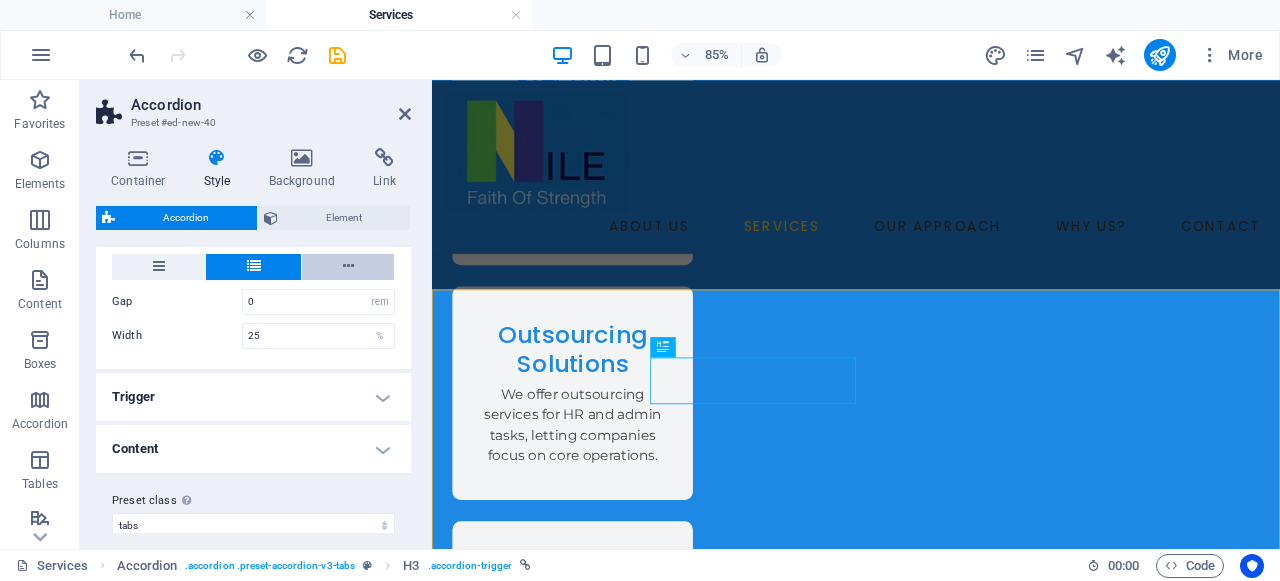 click at bounding box center (348, 266) 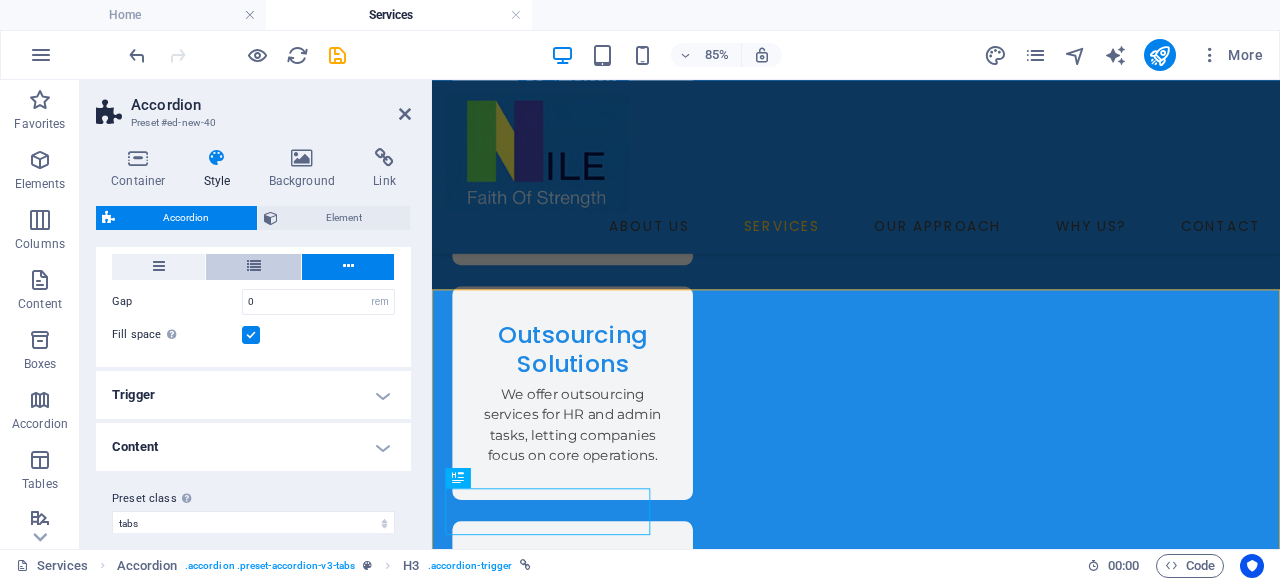 click at bounding box center [253, 267] 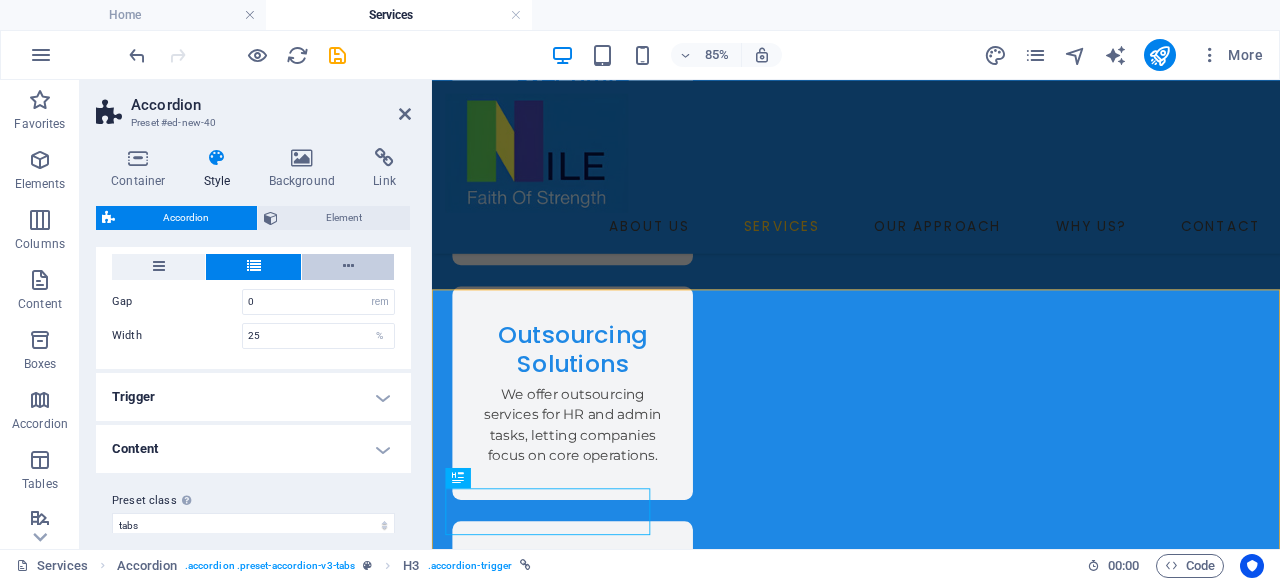 click at bounding box center (348, 267) 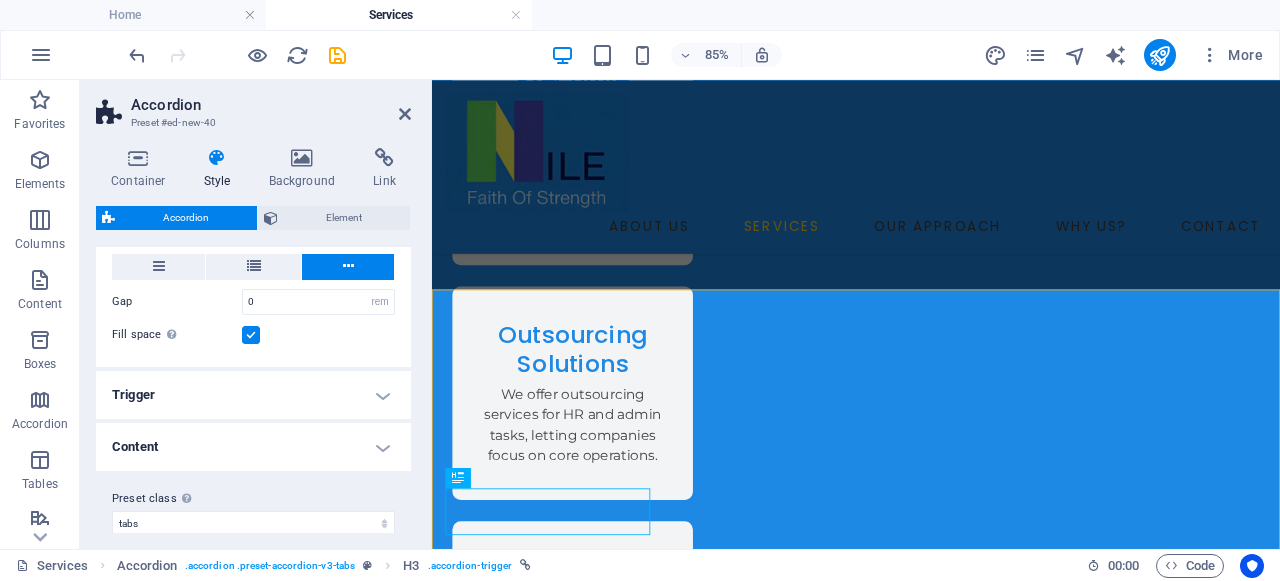scroll, scrollTop: 410, scrollLeft: 0, axis: vertical 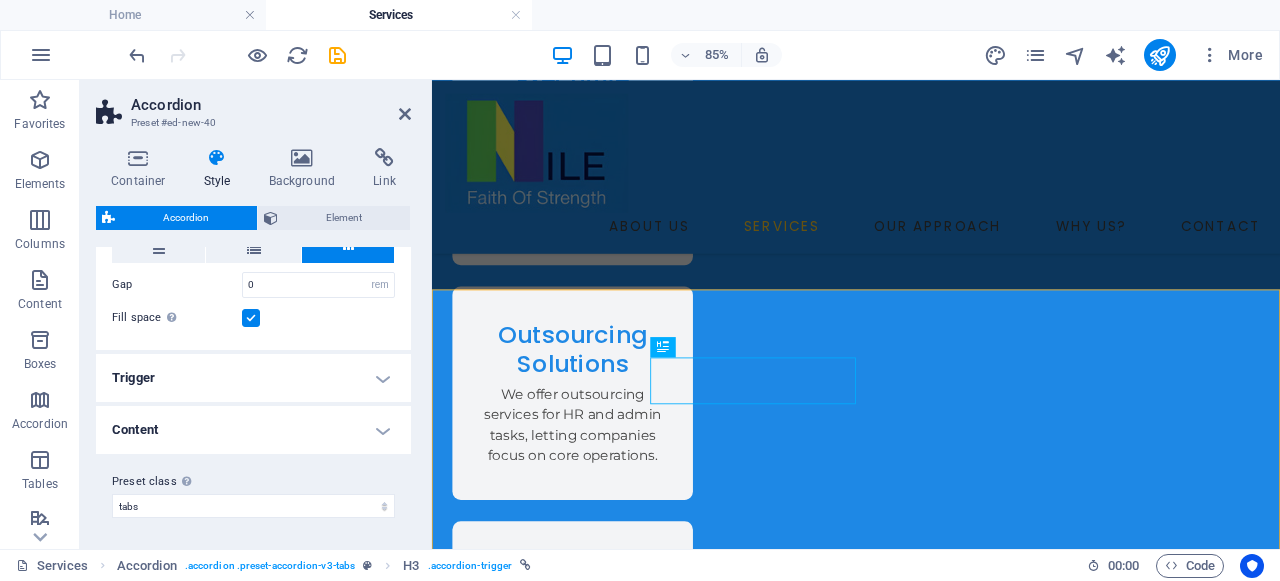 click at bounding box center (251, 318) 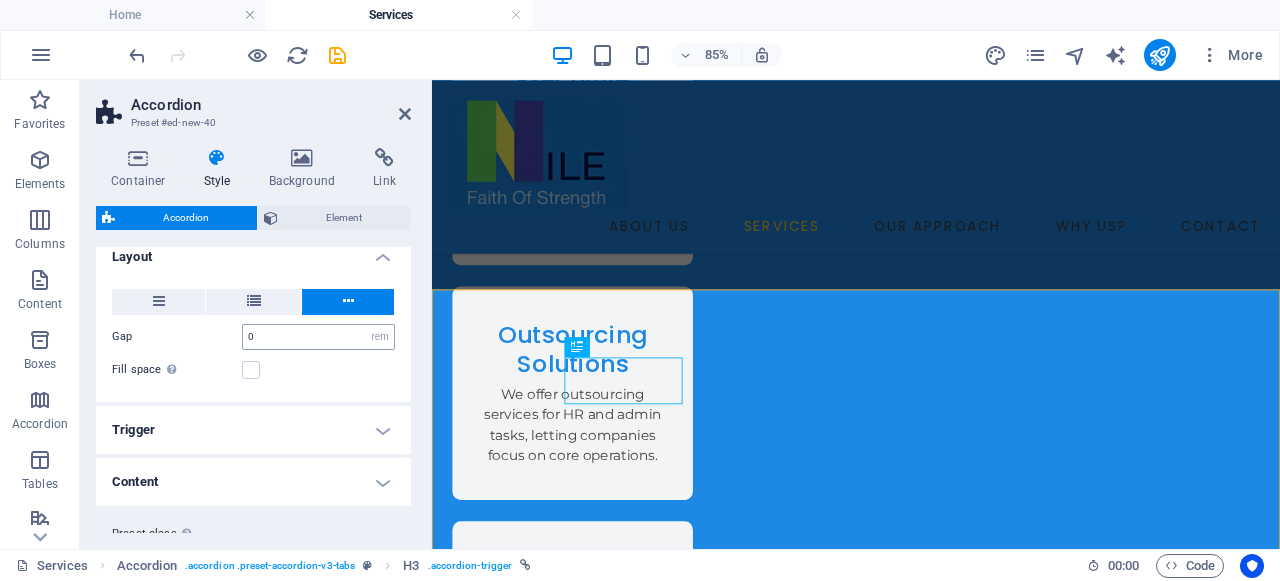 scroll, scrollTop: 330, scrollLeft: 0, axis: vertical 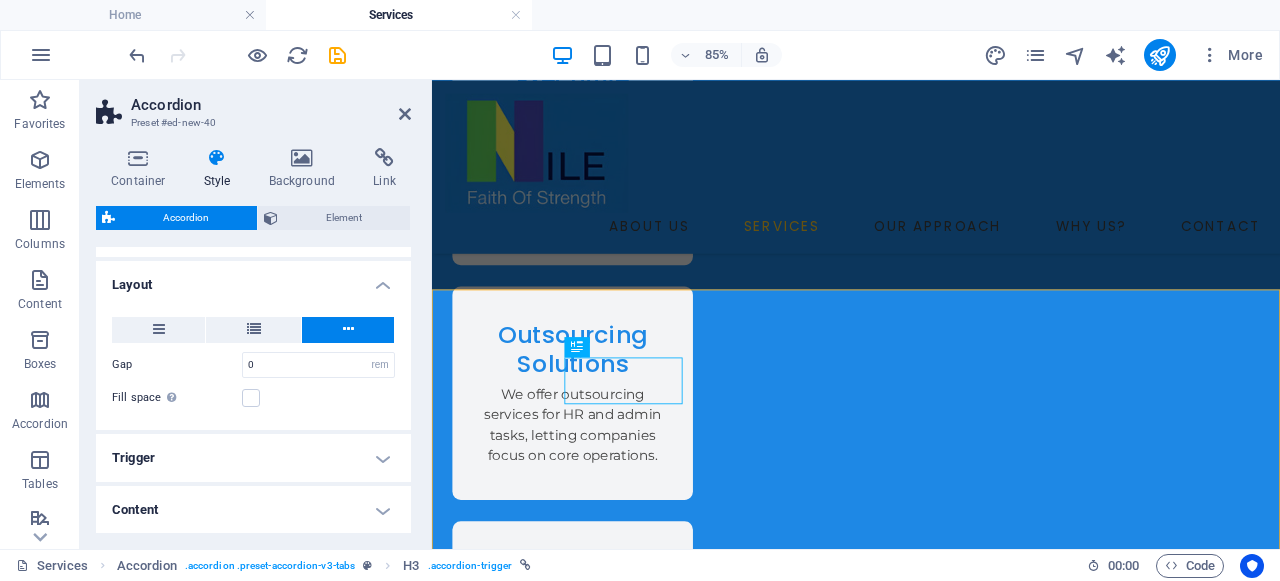 click on "Layout" at bounding box center (253, 279) 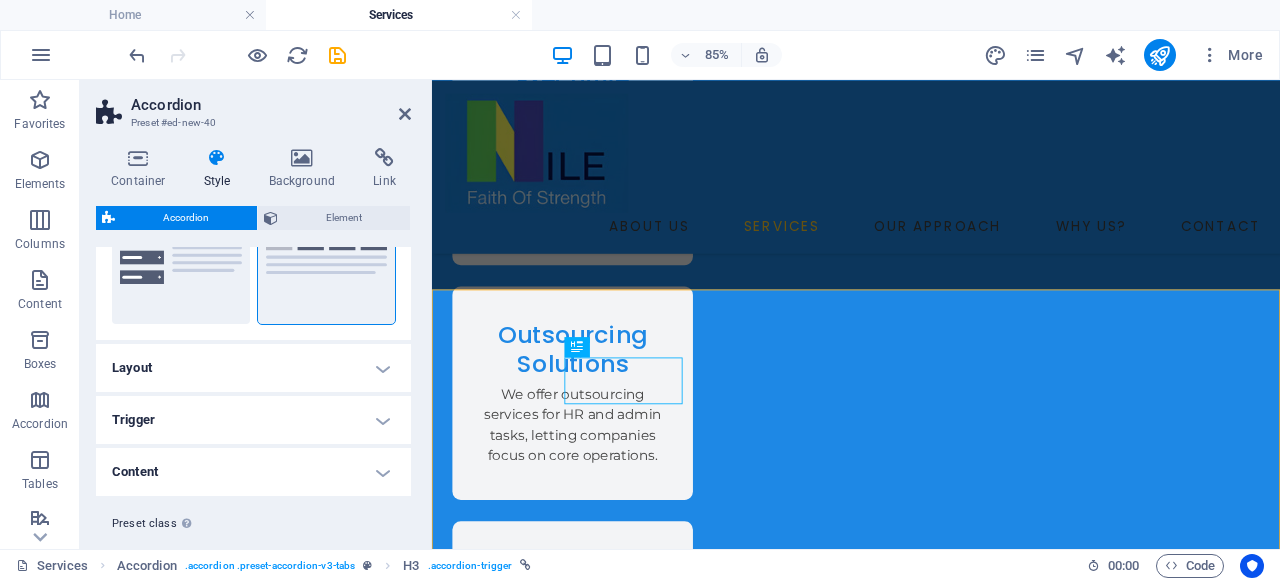 scroll, scrollTop: 289, scrollLeft: 0, axis: vertical 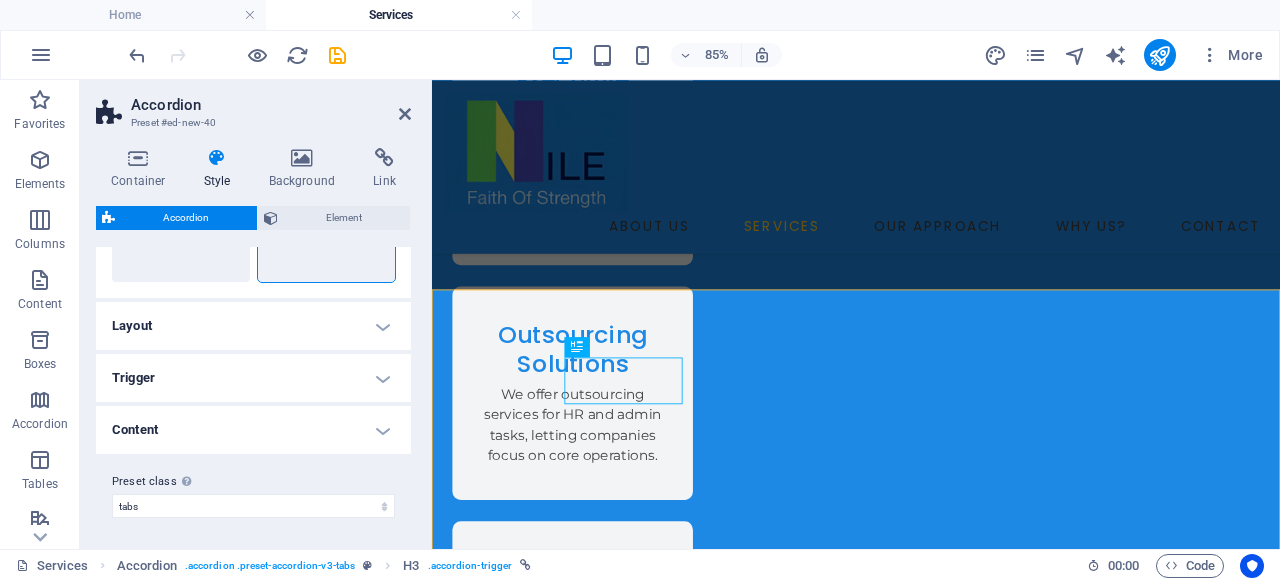 click on "Content" at bounding box center (253, 430) 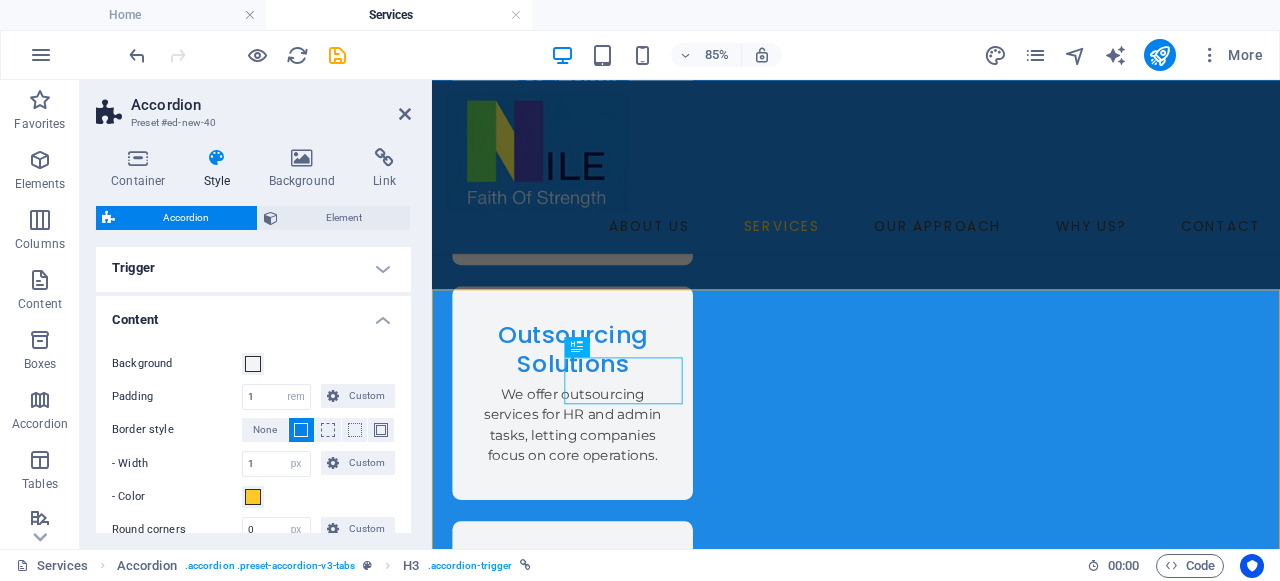scroll, scrollTop: 541, scrollLeft: 0, axis: vertical 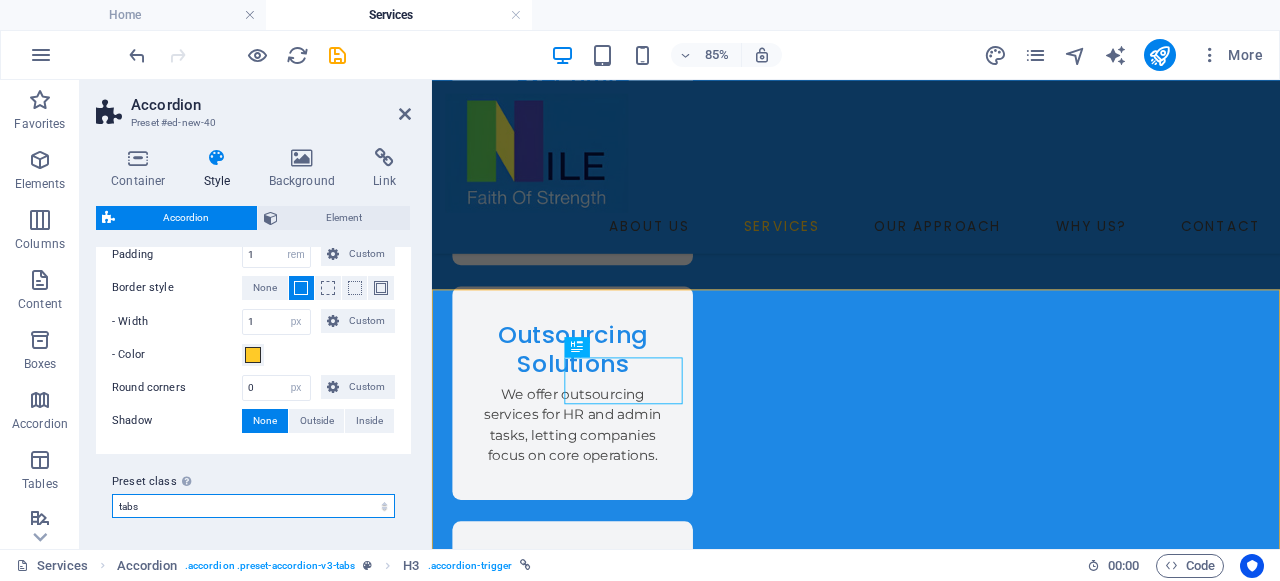 click on "tabs Add preset class" at bounding box center (253, 506) 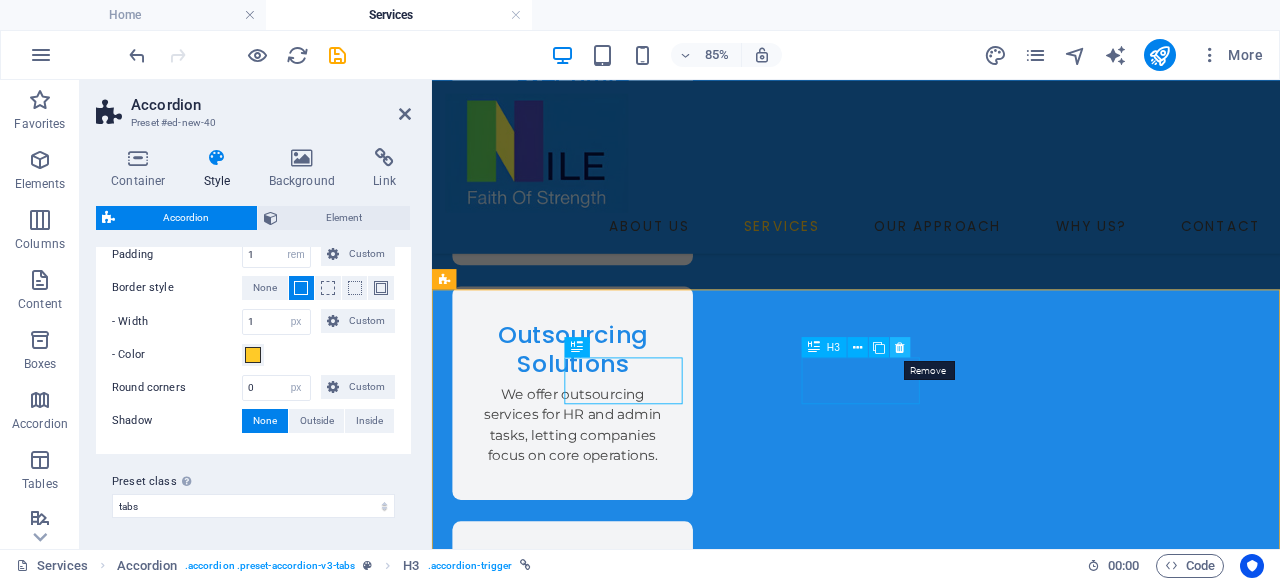 click at bounding box center [900, 347] 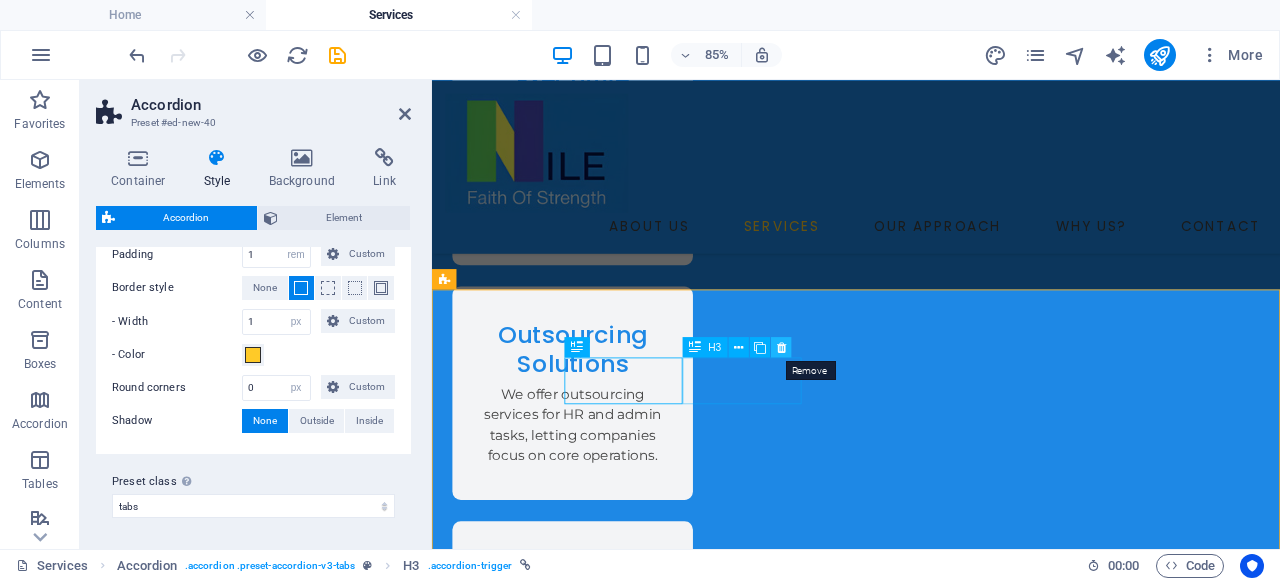 click at bounding box center (781, 347) 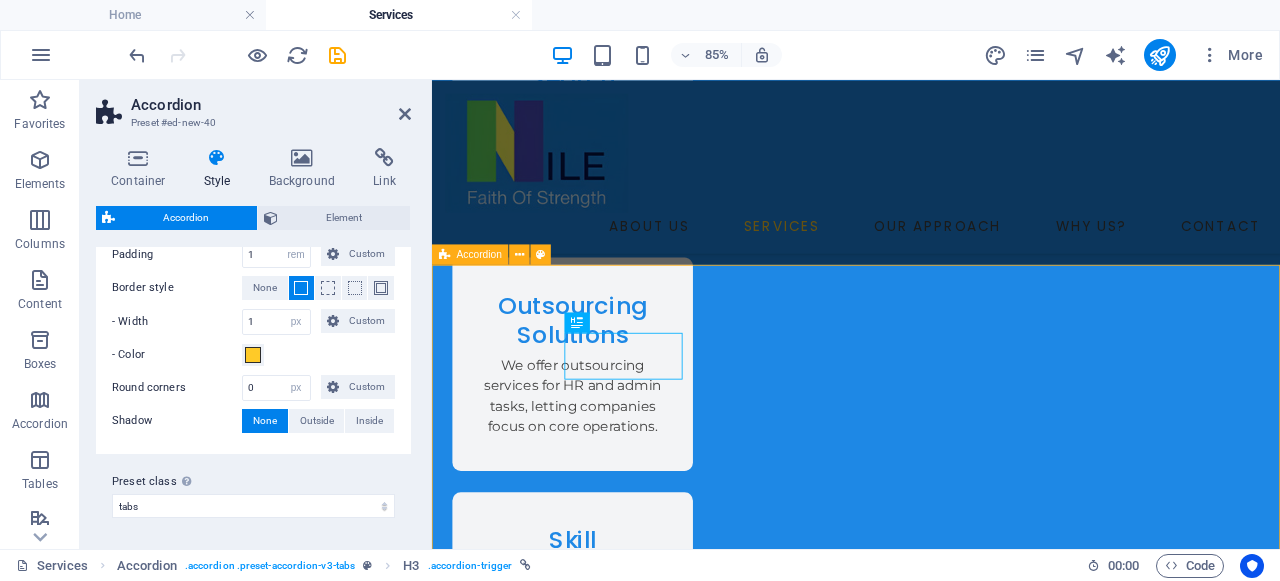 scroll, scrollTop: 2542, scrollLeft: 0, axis: vertical 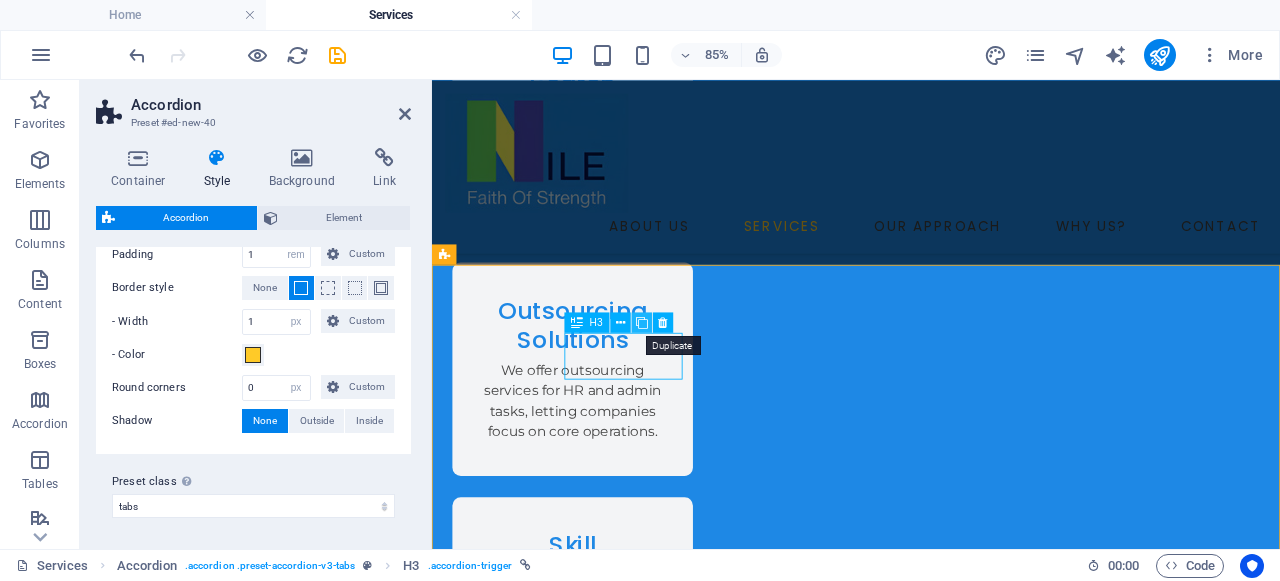 click at bounding box center [642, 322] 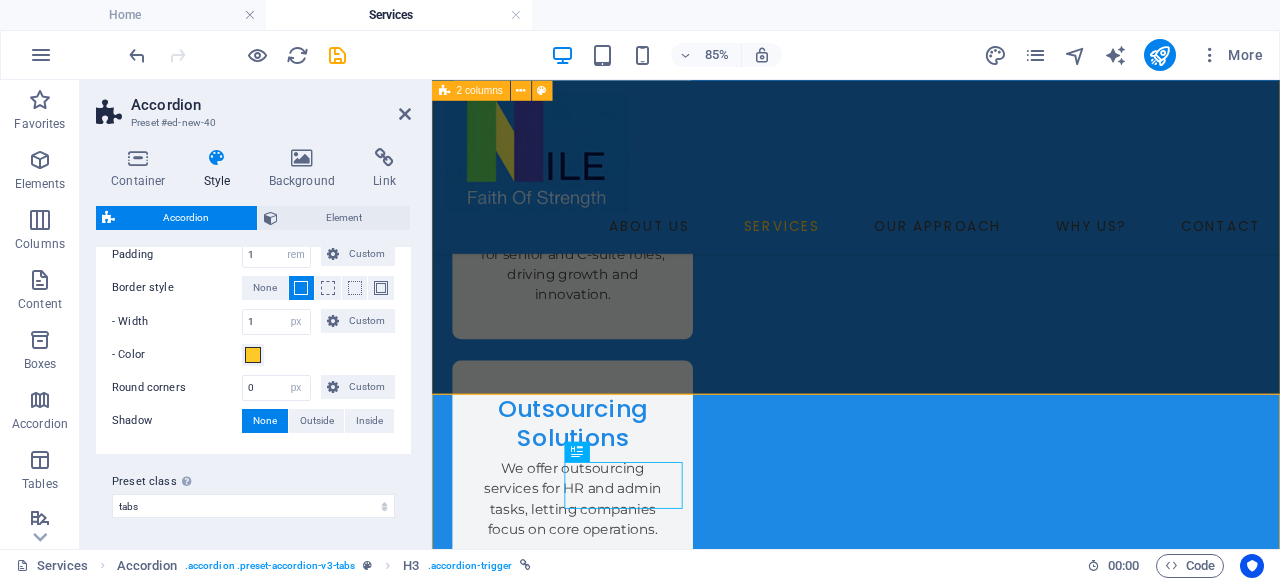 scroll, scrollTop: 2390, scrollLeft: 0, axis: vertical 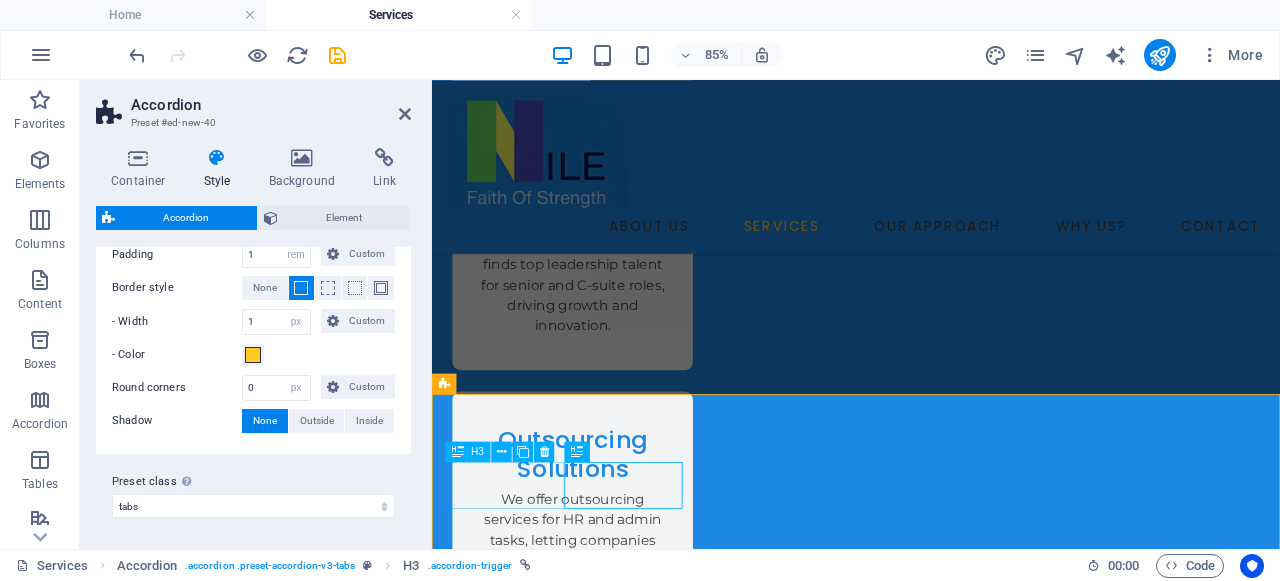 click on "Headline" at bounding box center [517, 3386] 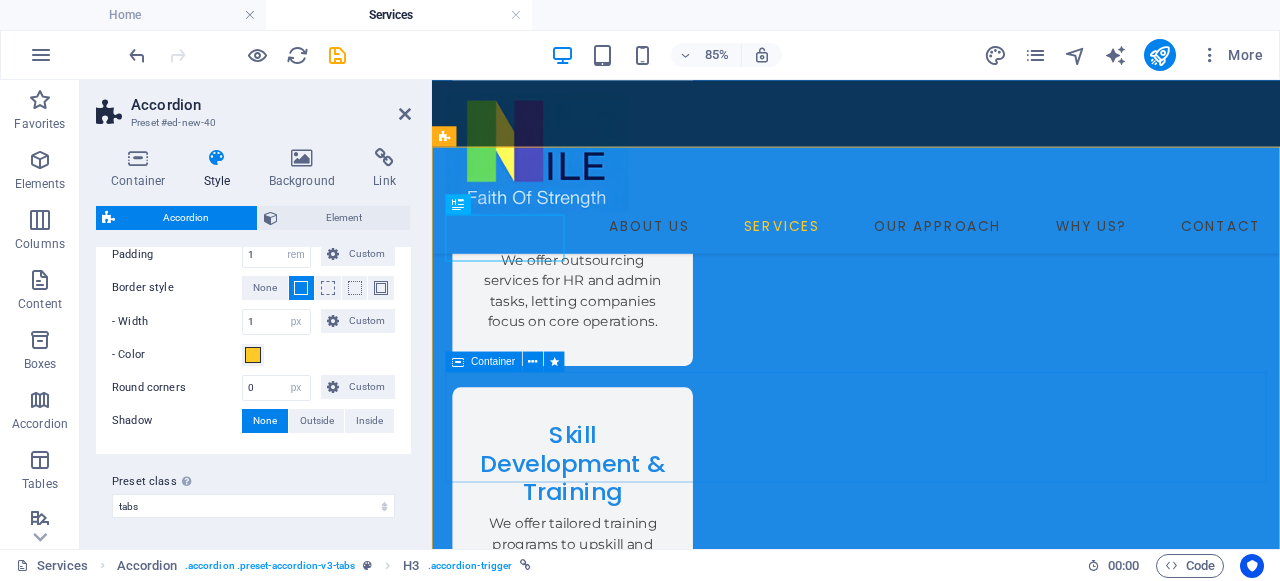 scroll, scrollTop: 2689, scrollLeft: 0, axis: vertical 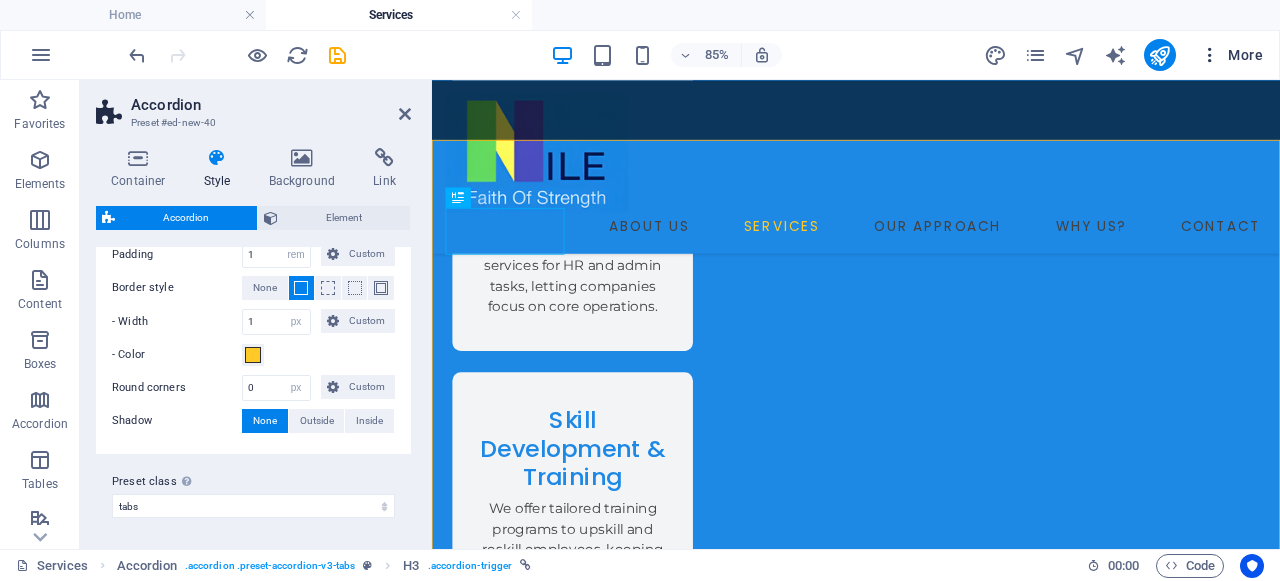 click at bounding box center (1210, 55) 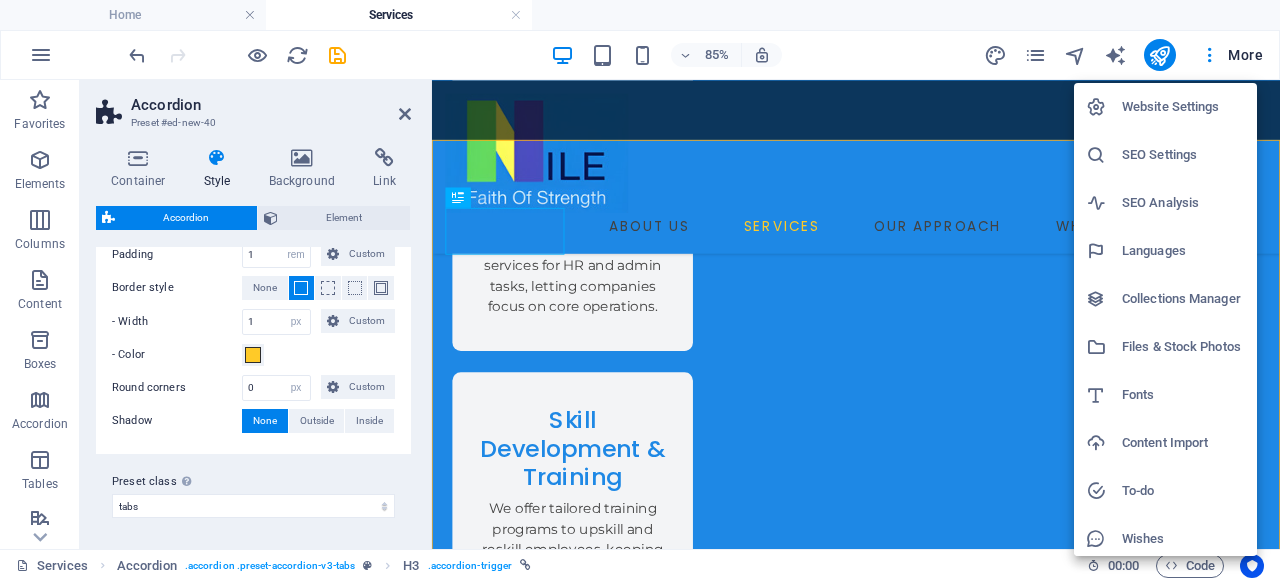click at bounding box center (640, 290) 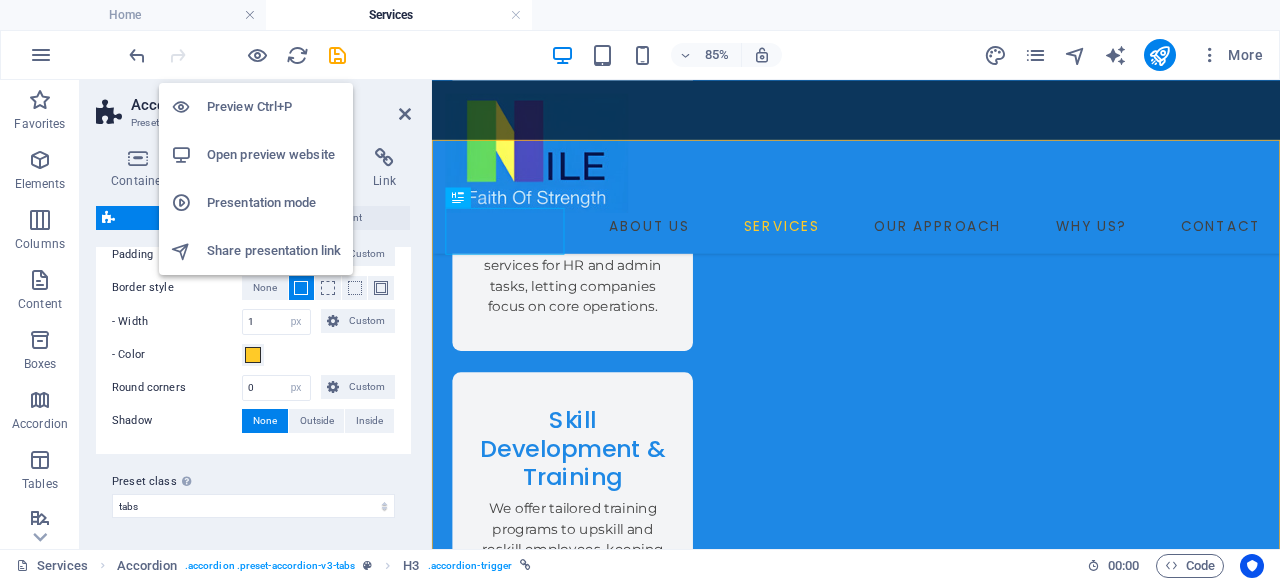 click on "Open preview website" at bounding box center [274, 155] 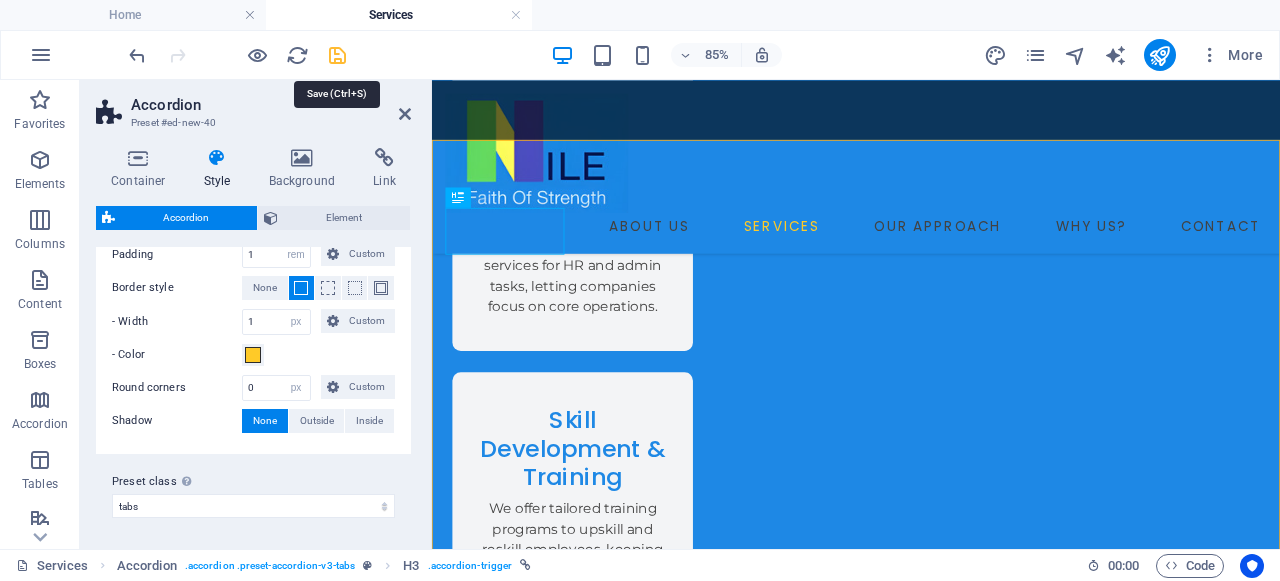 click at bounding box center [337, 55] 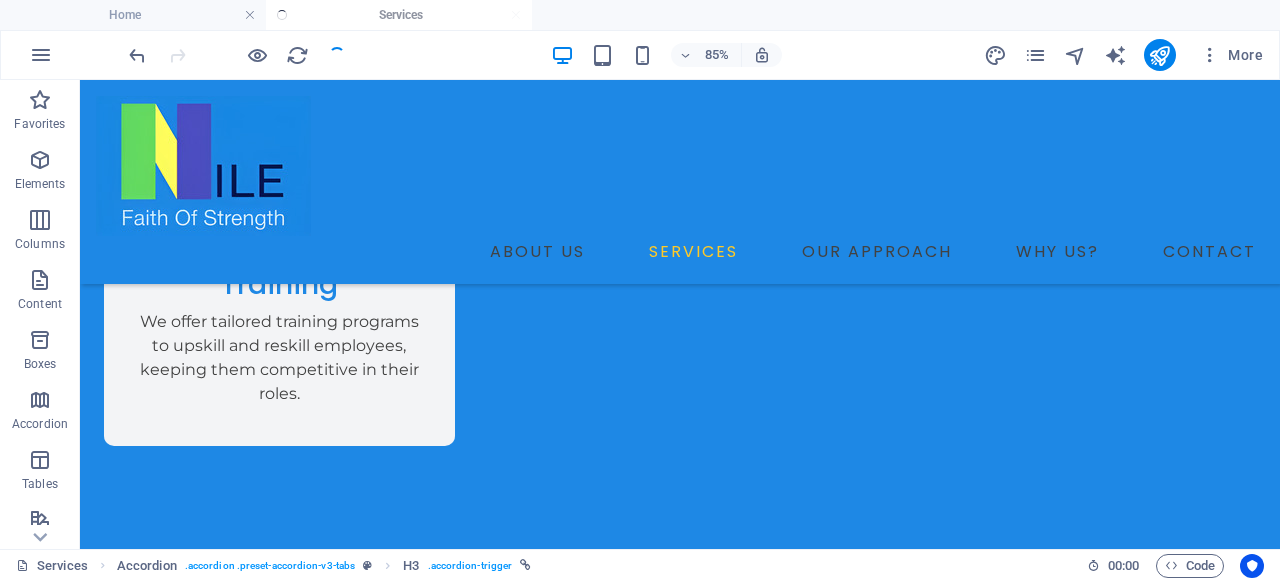 scroll, scrollTop: 2565, scrollLeft: 0, axis: vertical 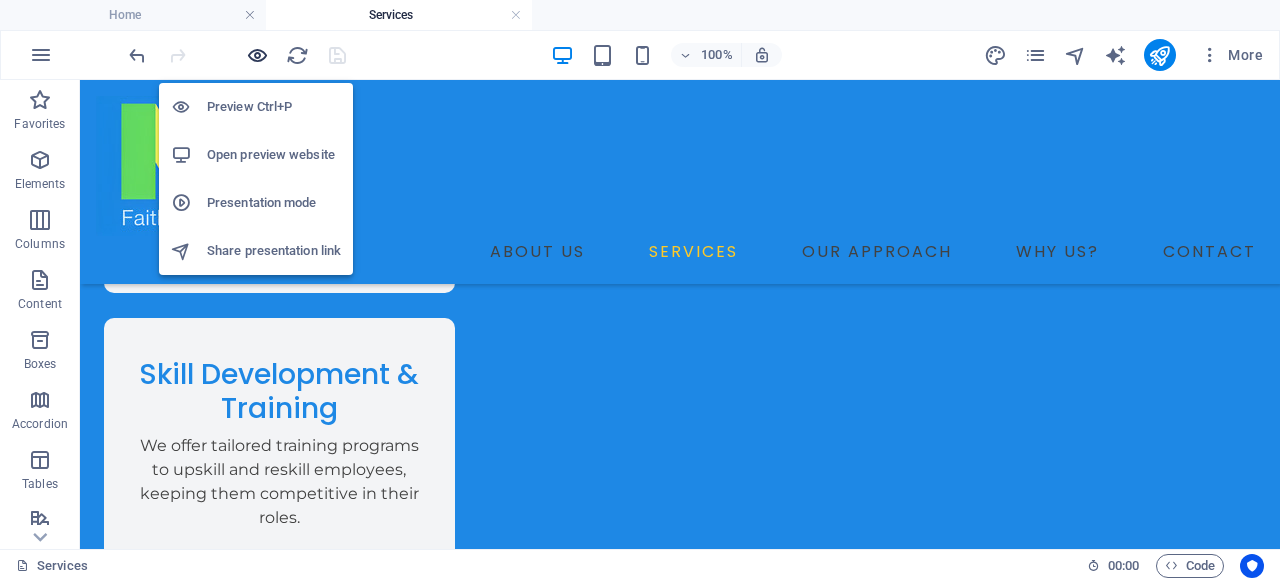 click at bounding box center (257, 55) 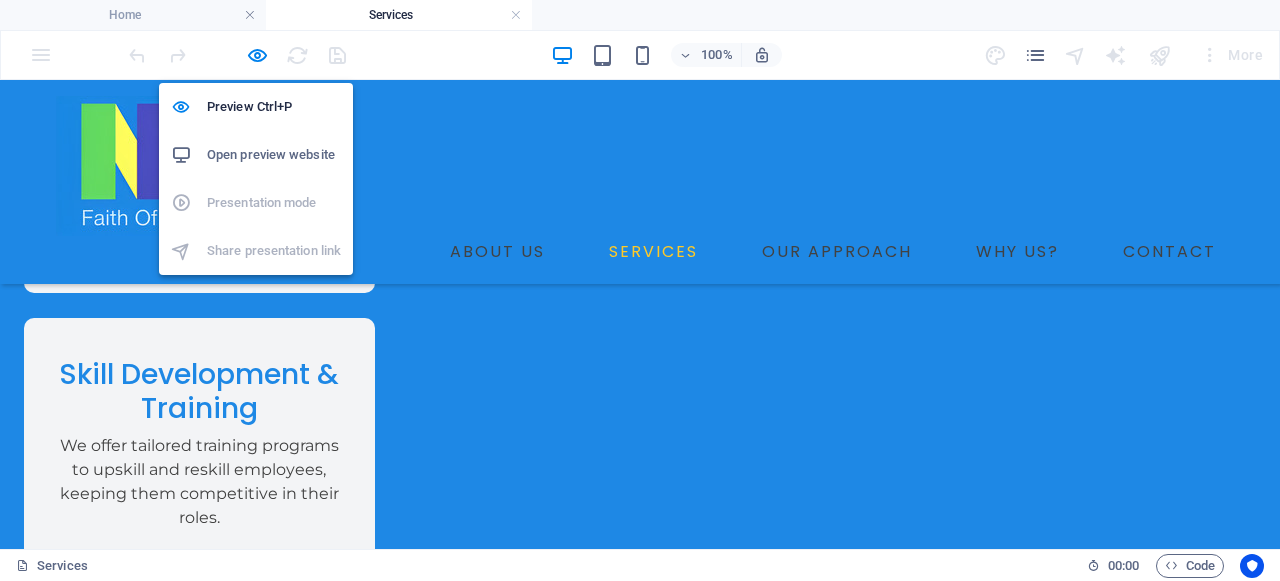 click on "Open preview website" at bounding box center [274, 155] 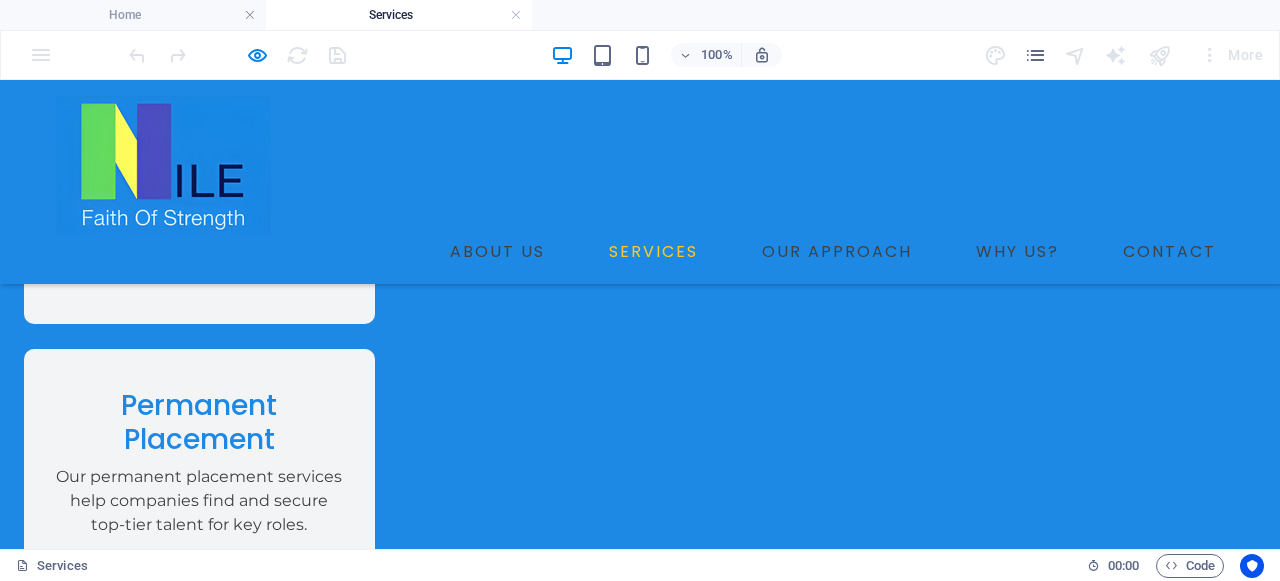 scroll, scrollTop: 1762, scrollLeft: 0, axis: vertical 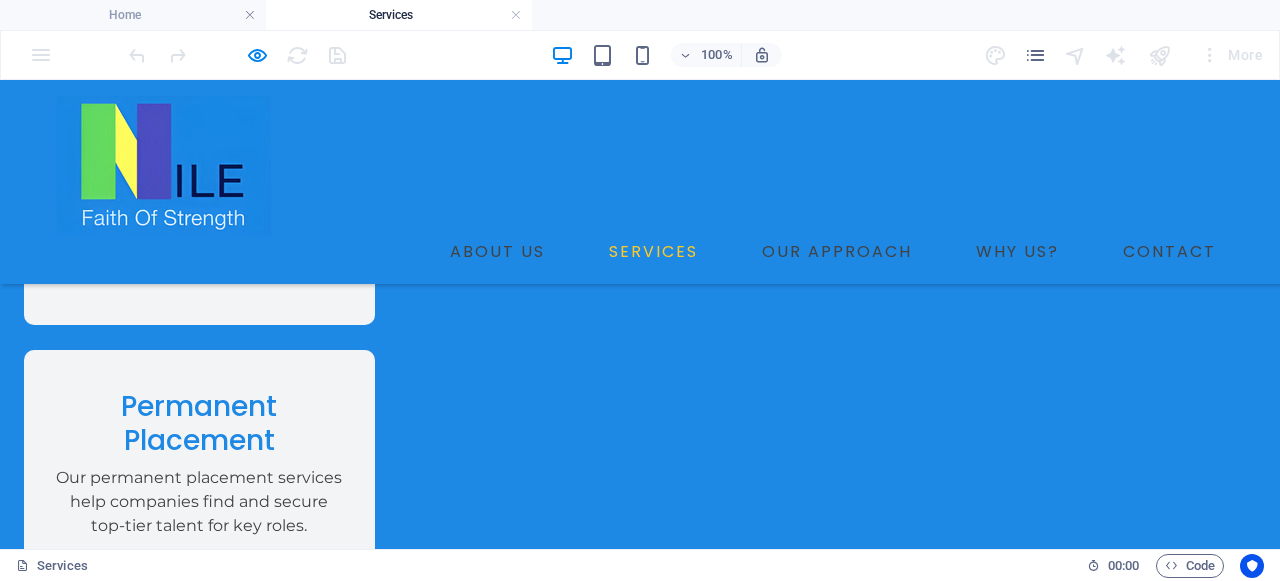 click on "ABOUT US SERVICES OUR APPROACH WHY US? CONTACT" at bounding box center [640, 182] 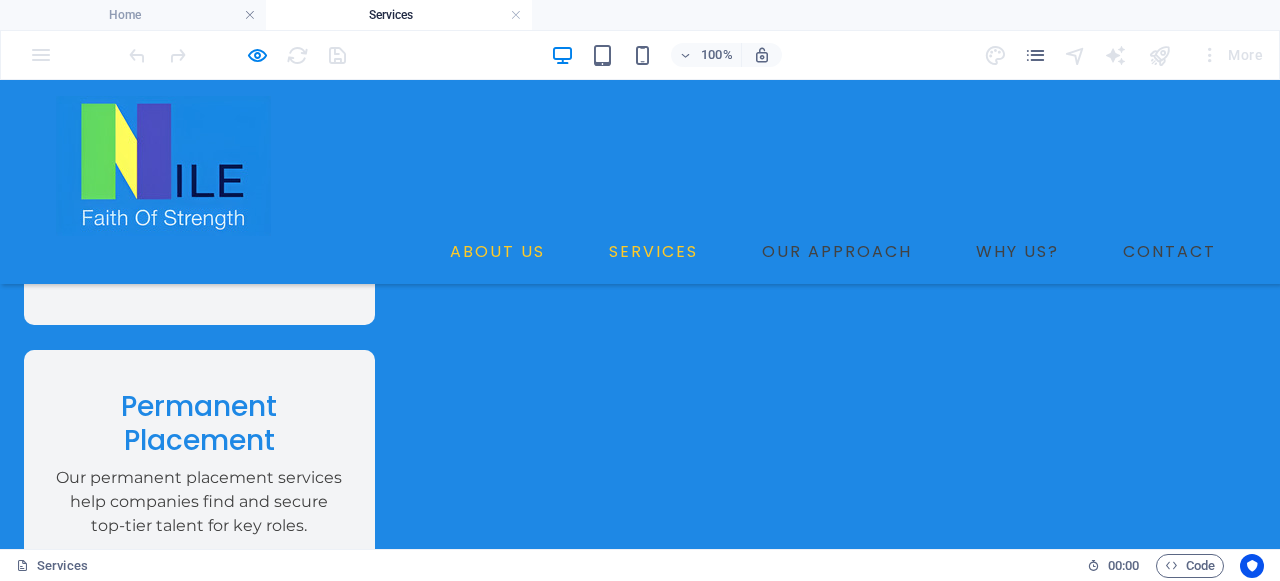 click on "ABOUT US" at bounding box center (497, 252) 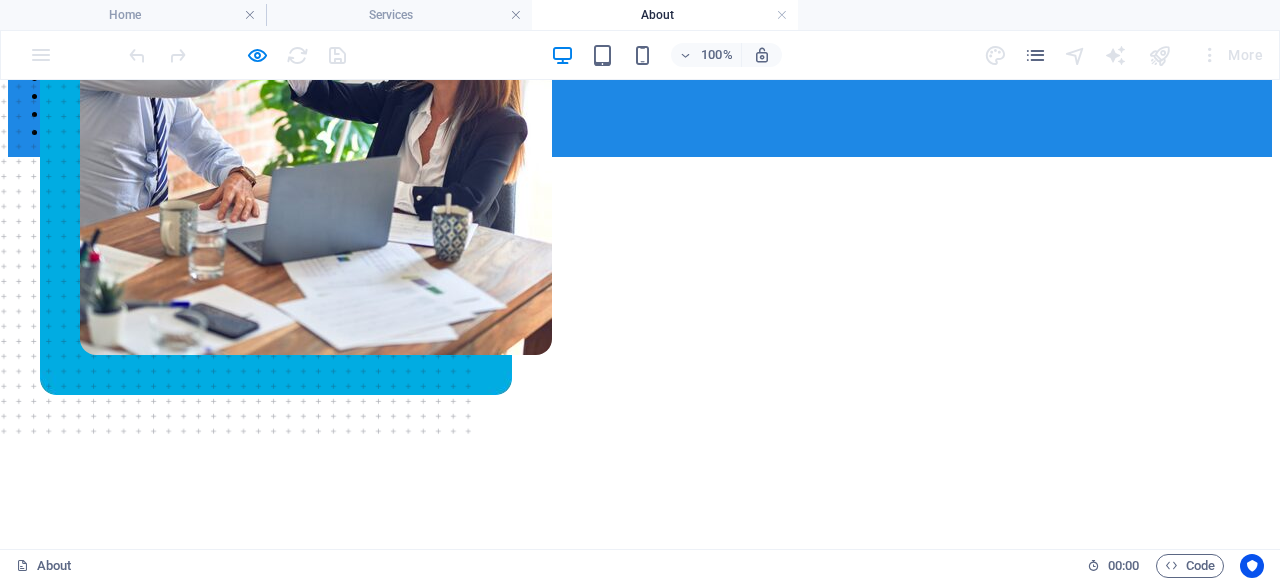scroll, scrollTop: 0, scrollLeft: 0, axis: both 